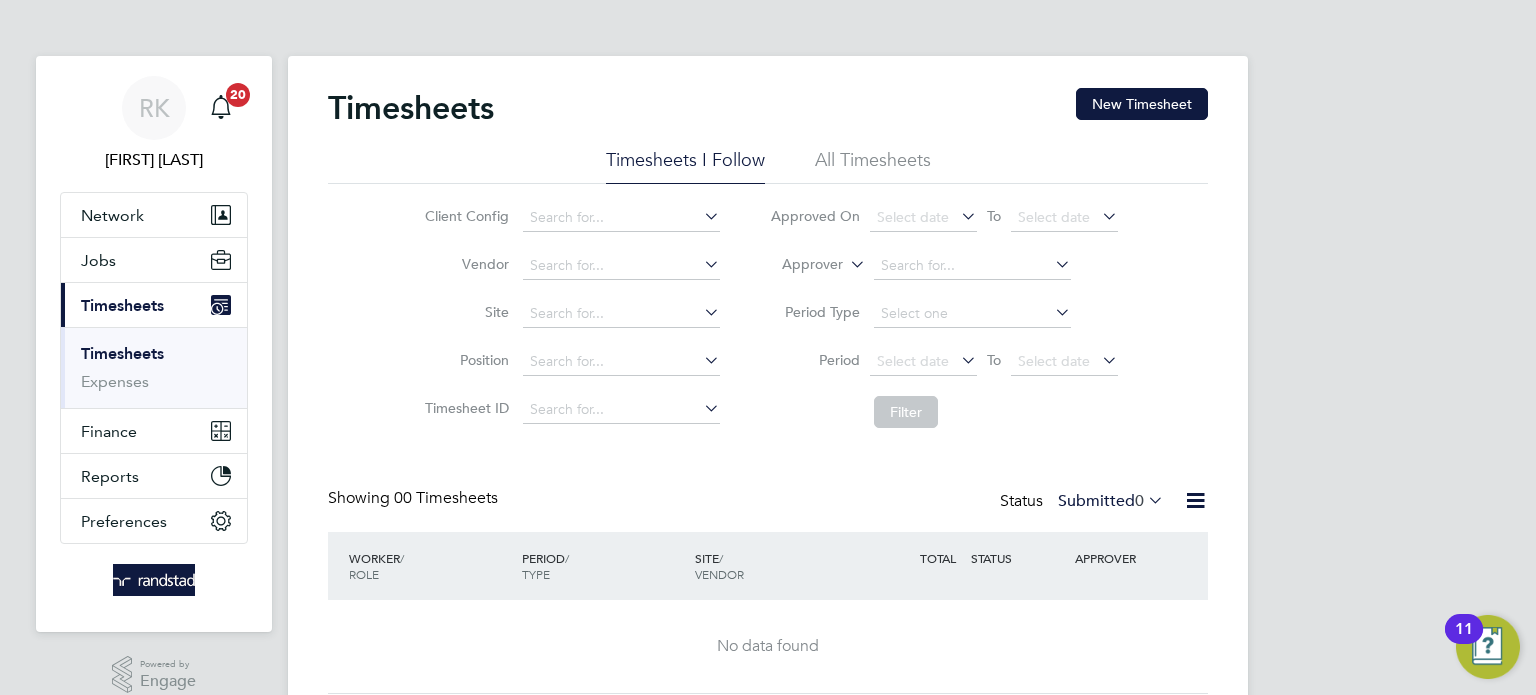 scroll, scrollTop: 0, scrollLeft: 0, axis: both 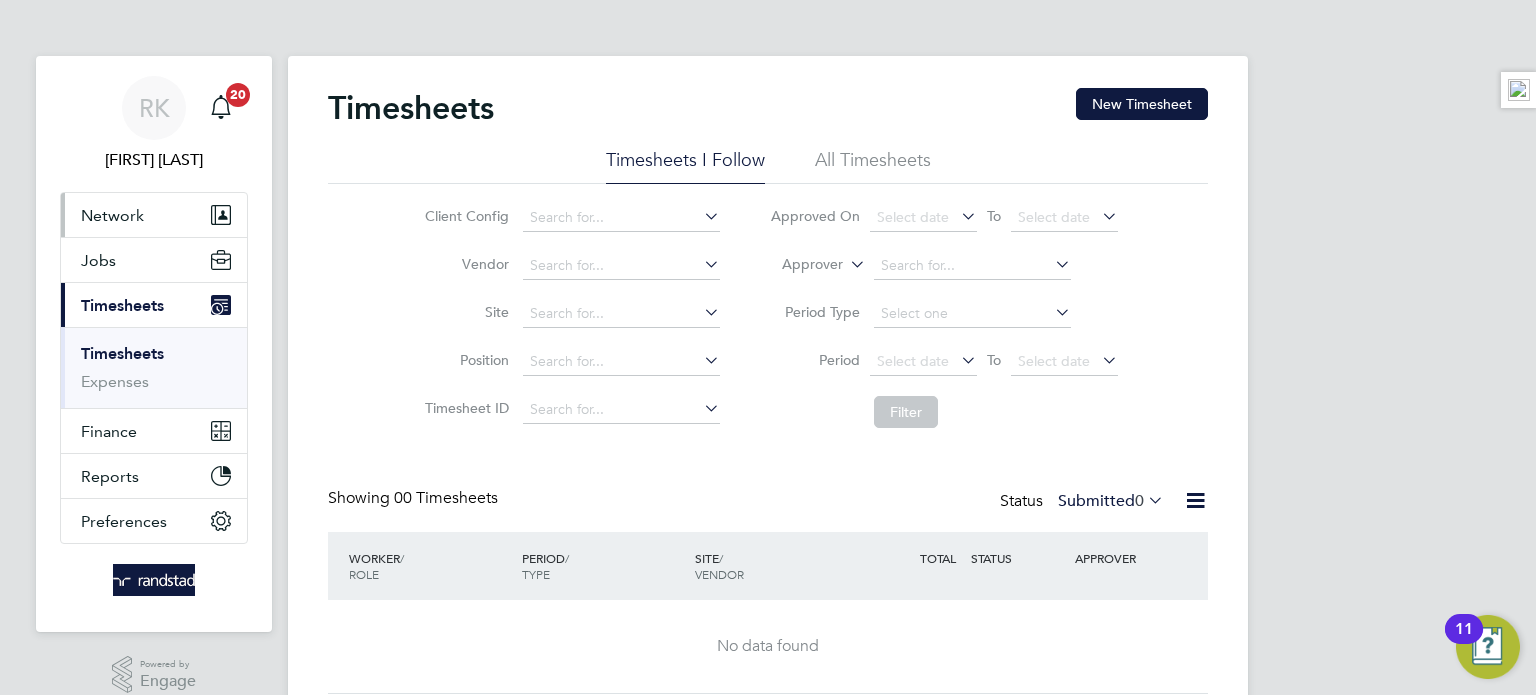 click on "Network" at bounding box center (154, 215) 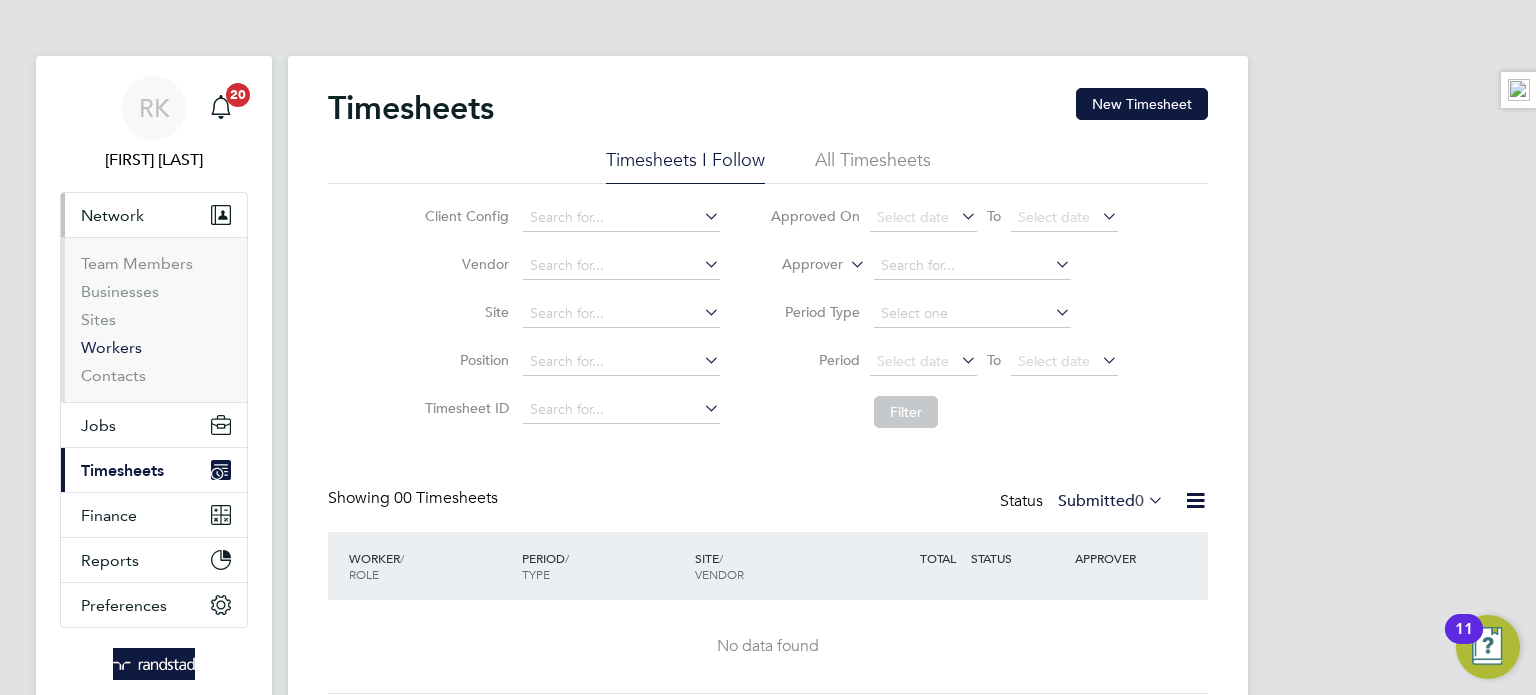 click on "Workers" at bounding box center (111, 347) 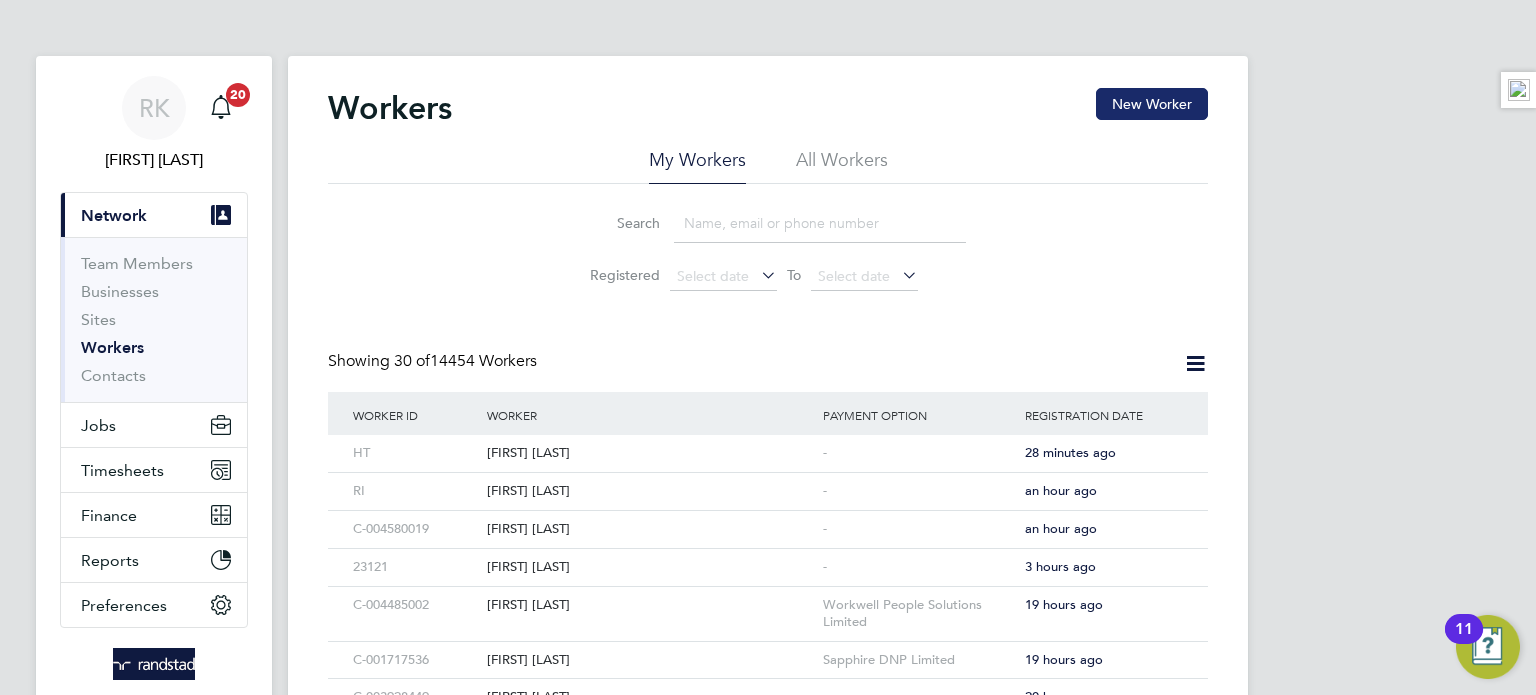 click on "New Worker" 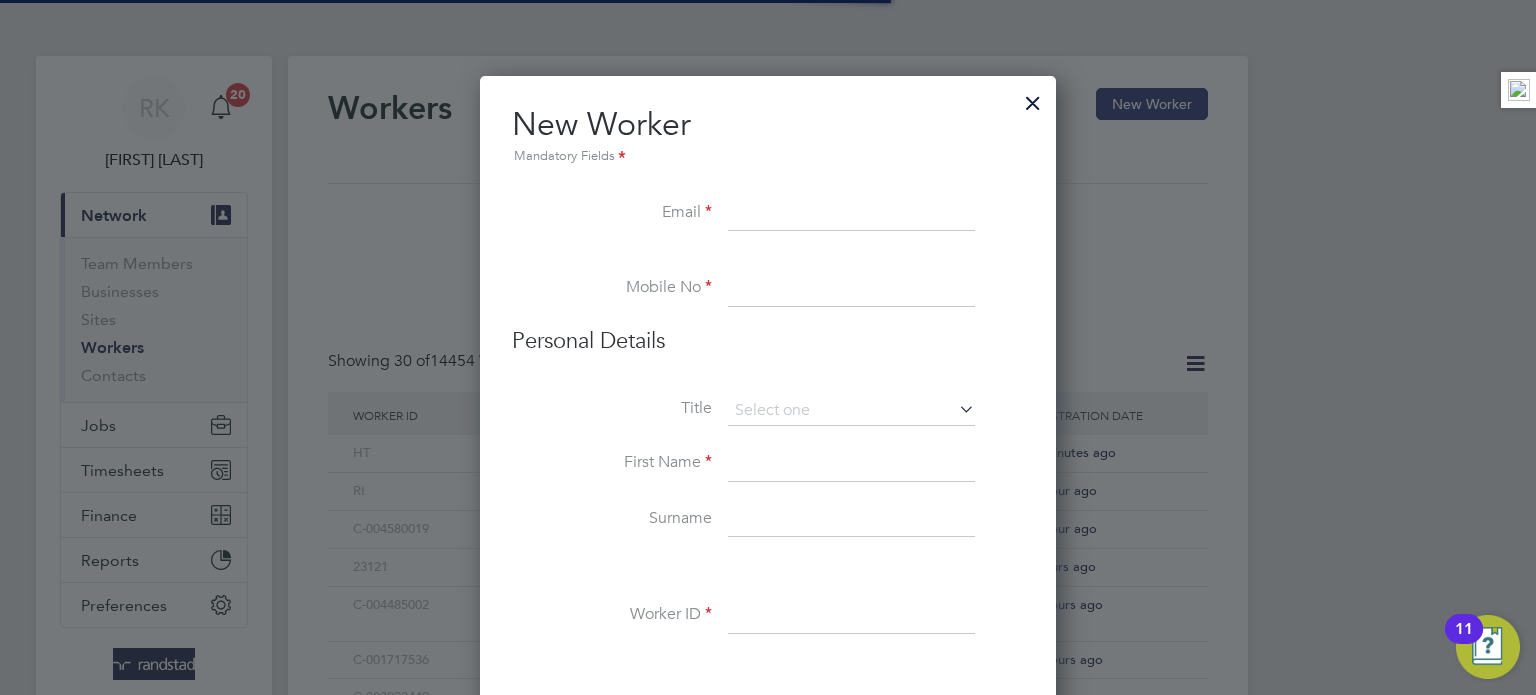 scroll, scrollTop: 10, scrollLeft: 10, axis: both 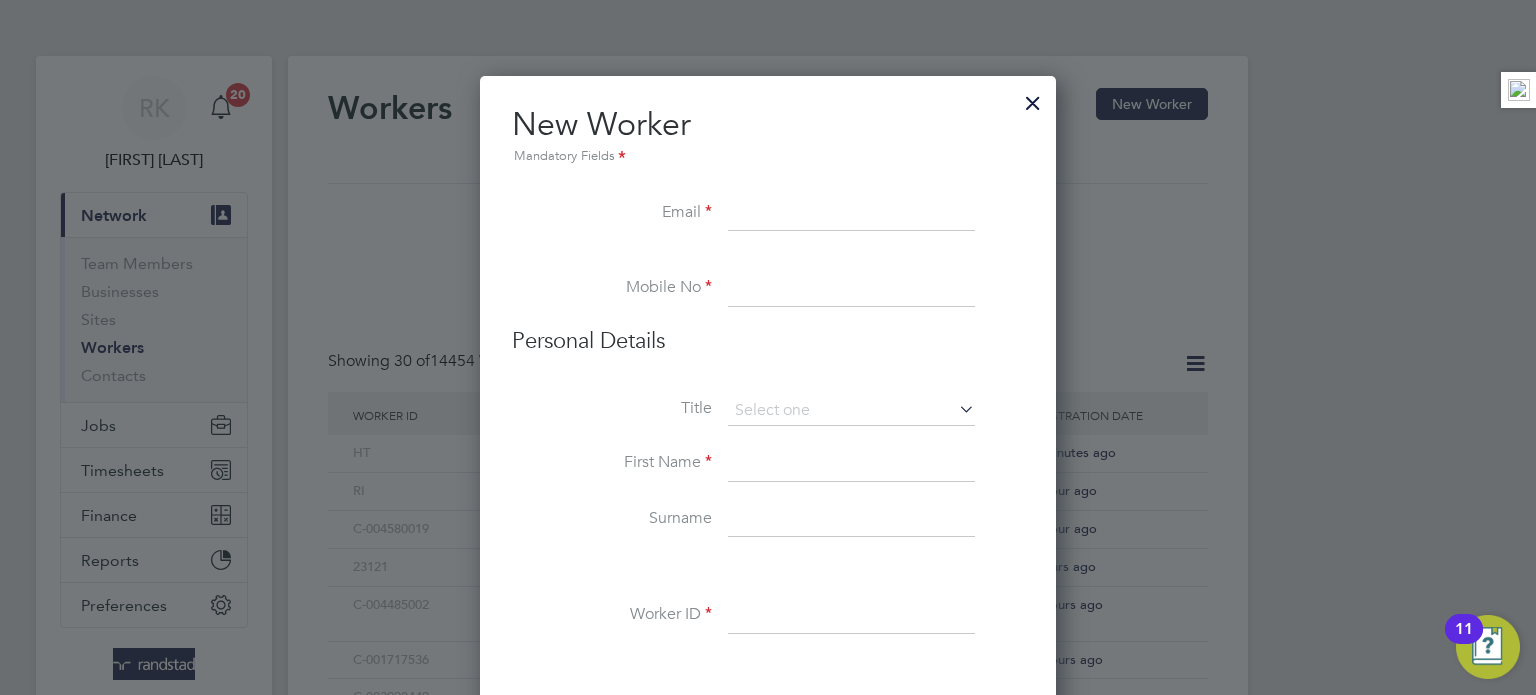 paste on "[EMAIL]" 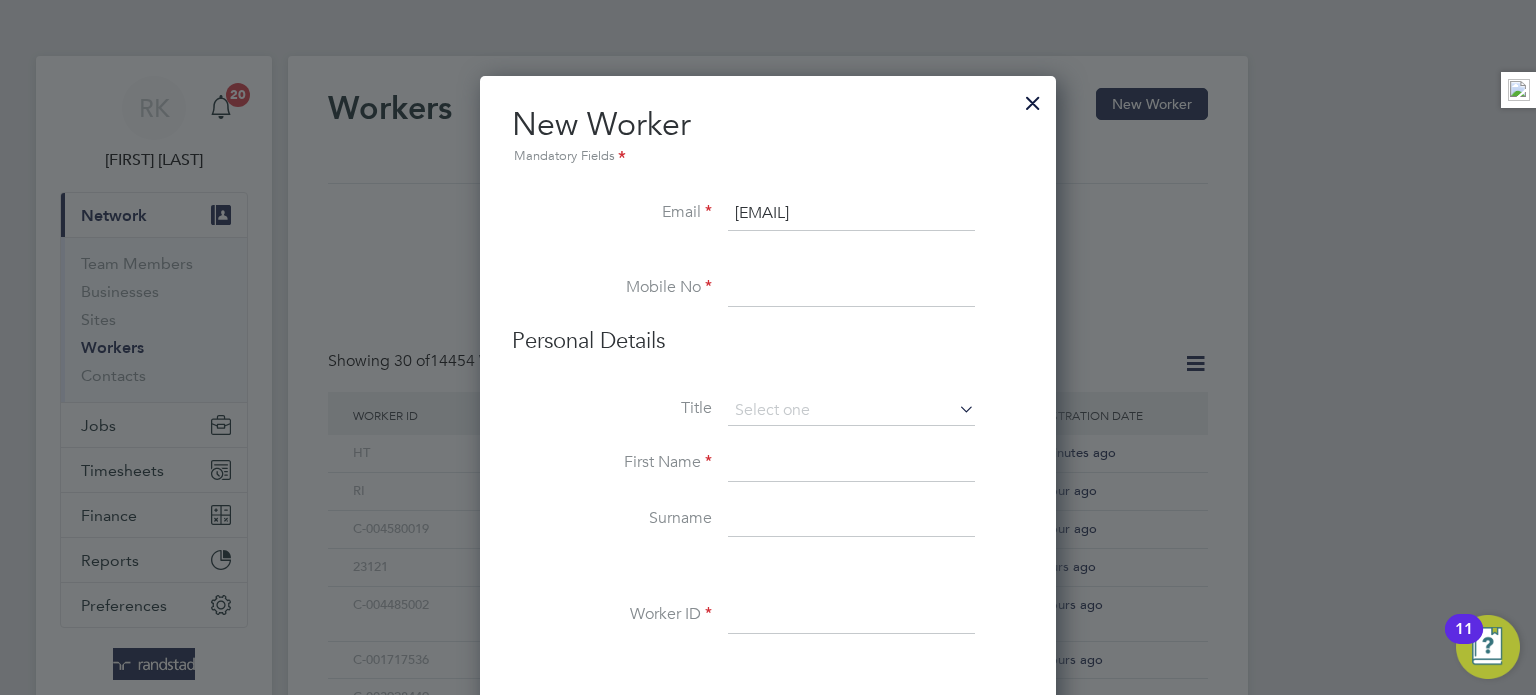 type on "[EMAIL]" 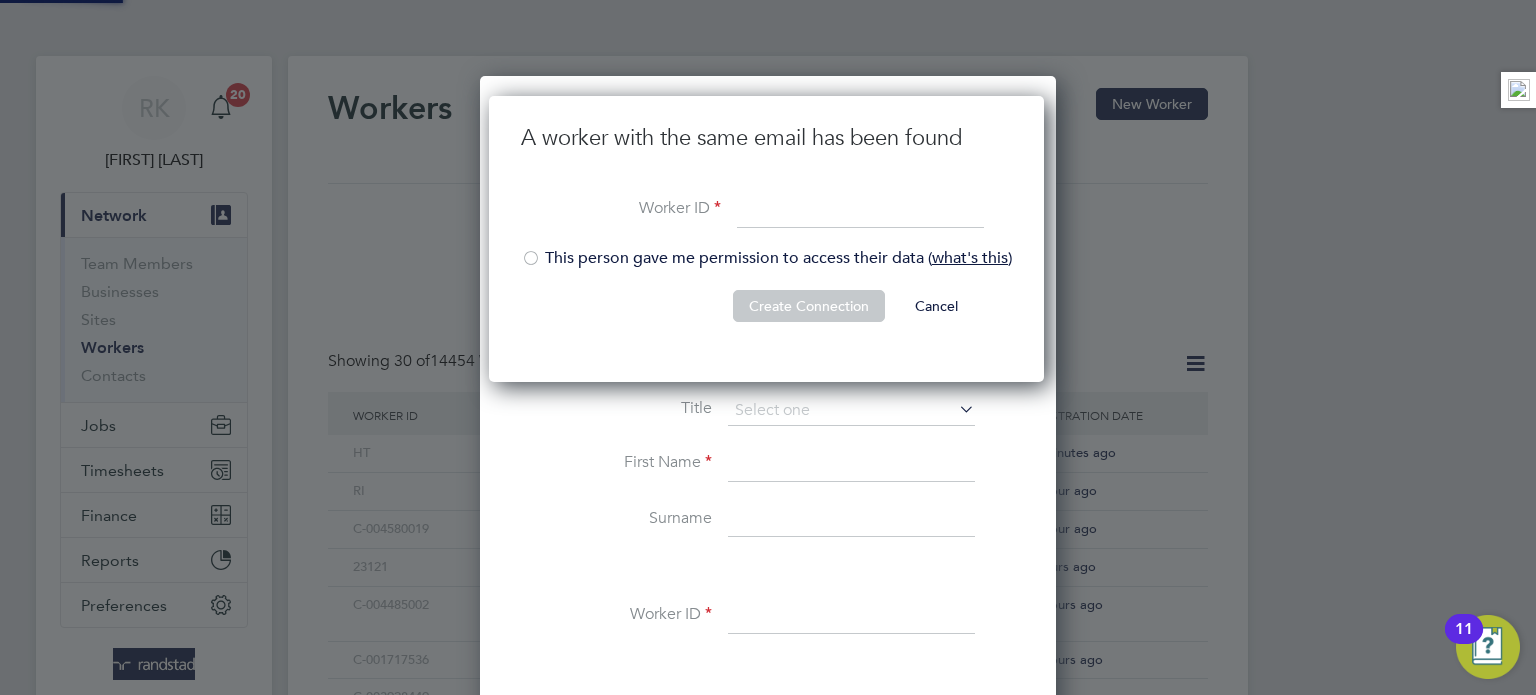 scroll, scrollTop: 9, scrollLeft: 9, axis: both 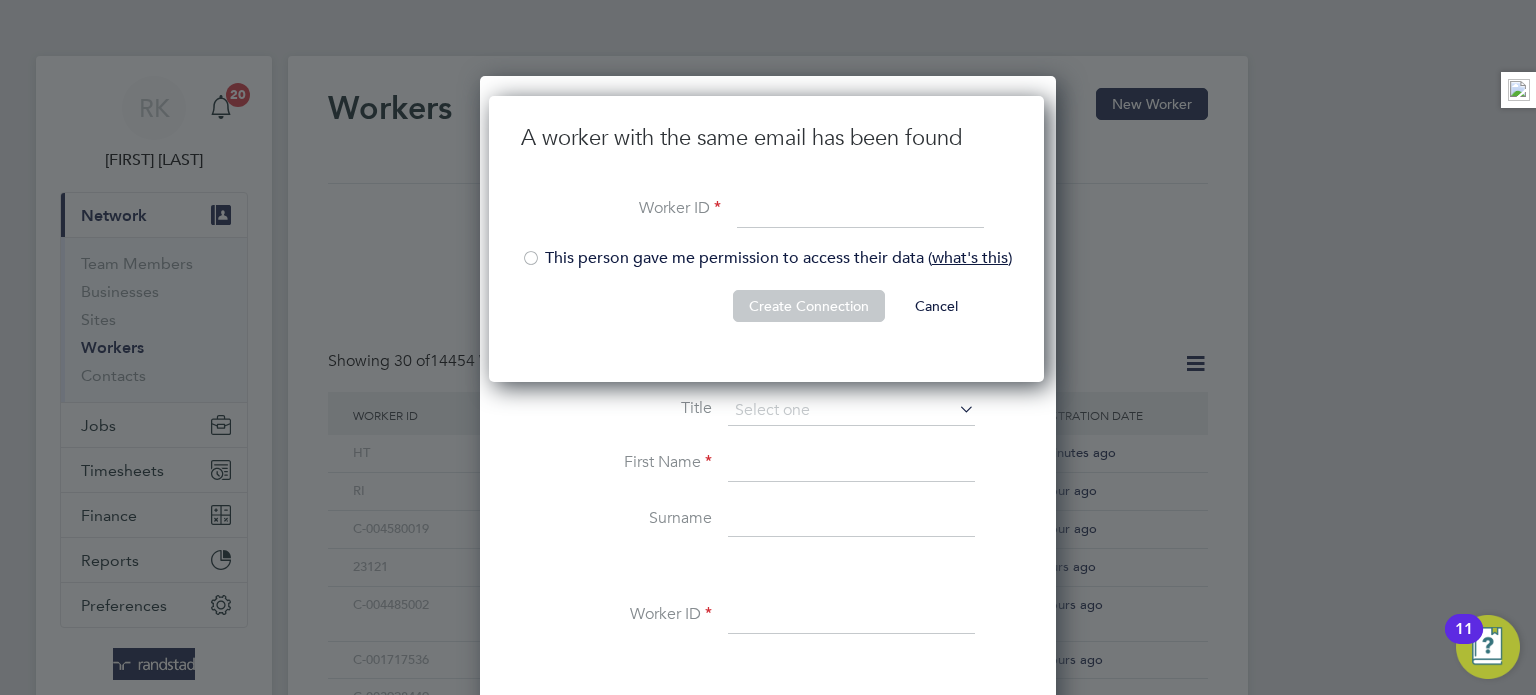 paste on "C-004381931" 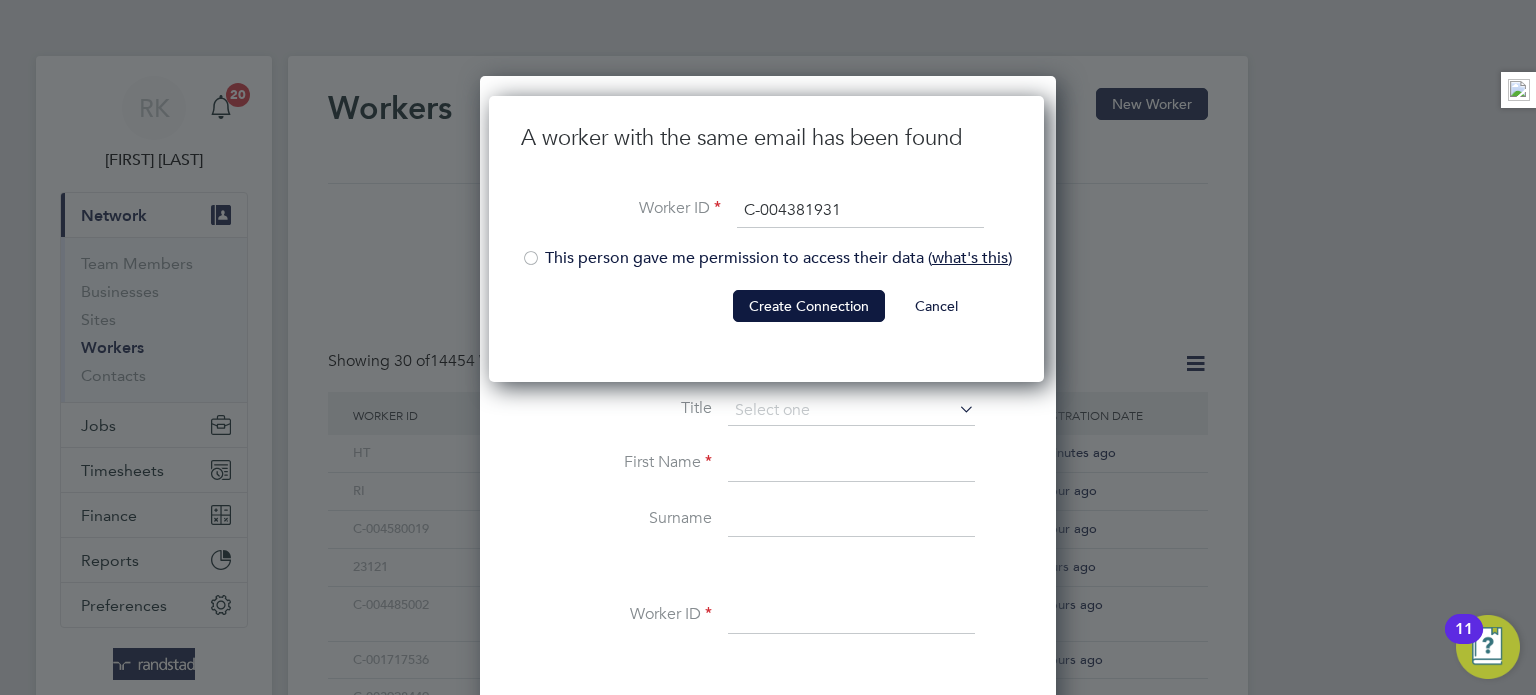 type on "C-004381931" 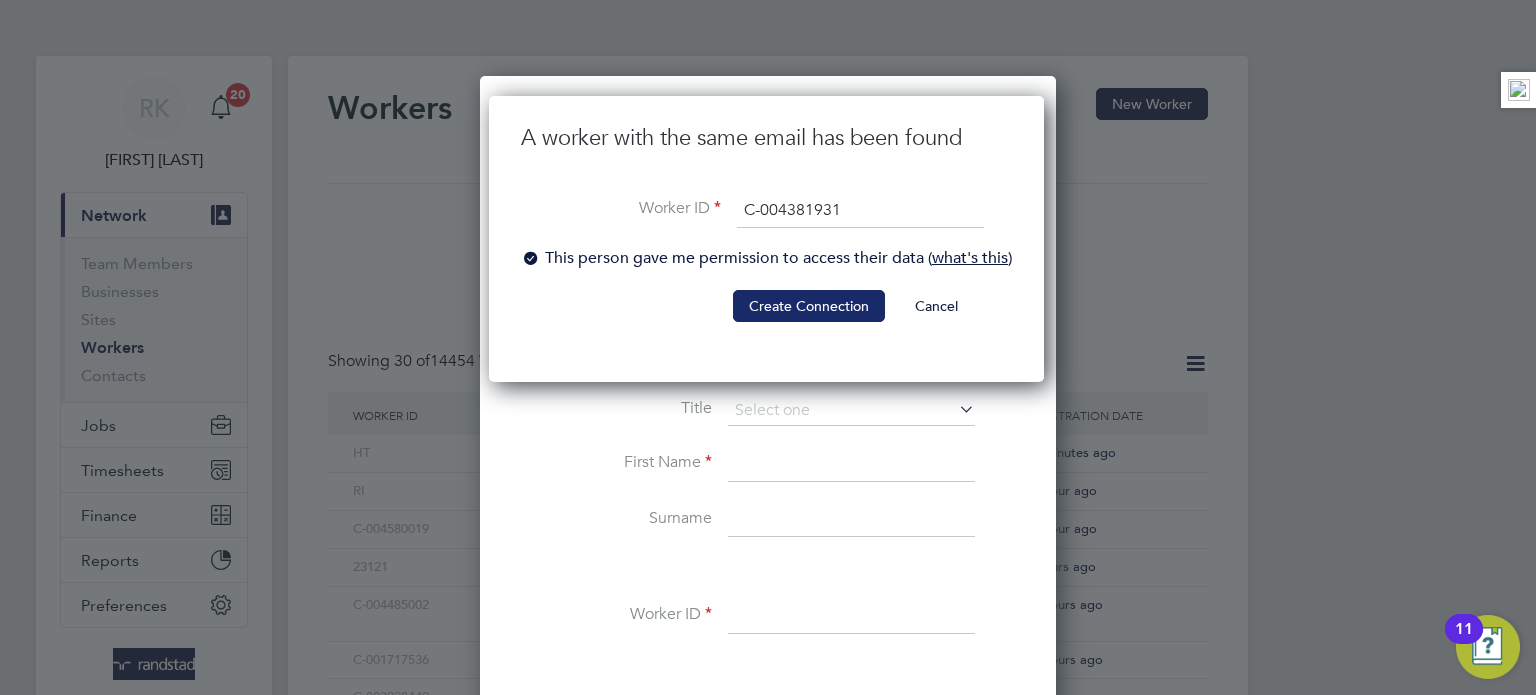 click on "Create Connection" 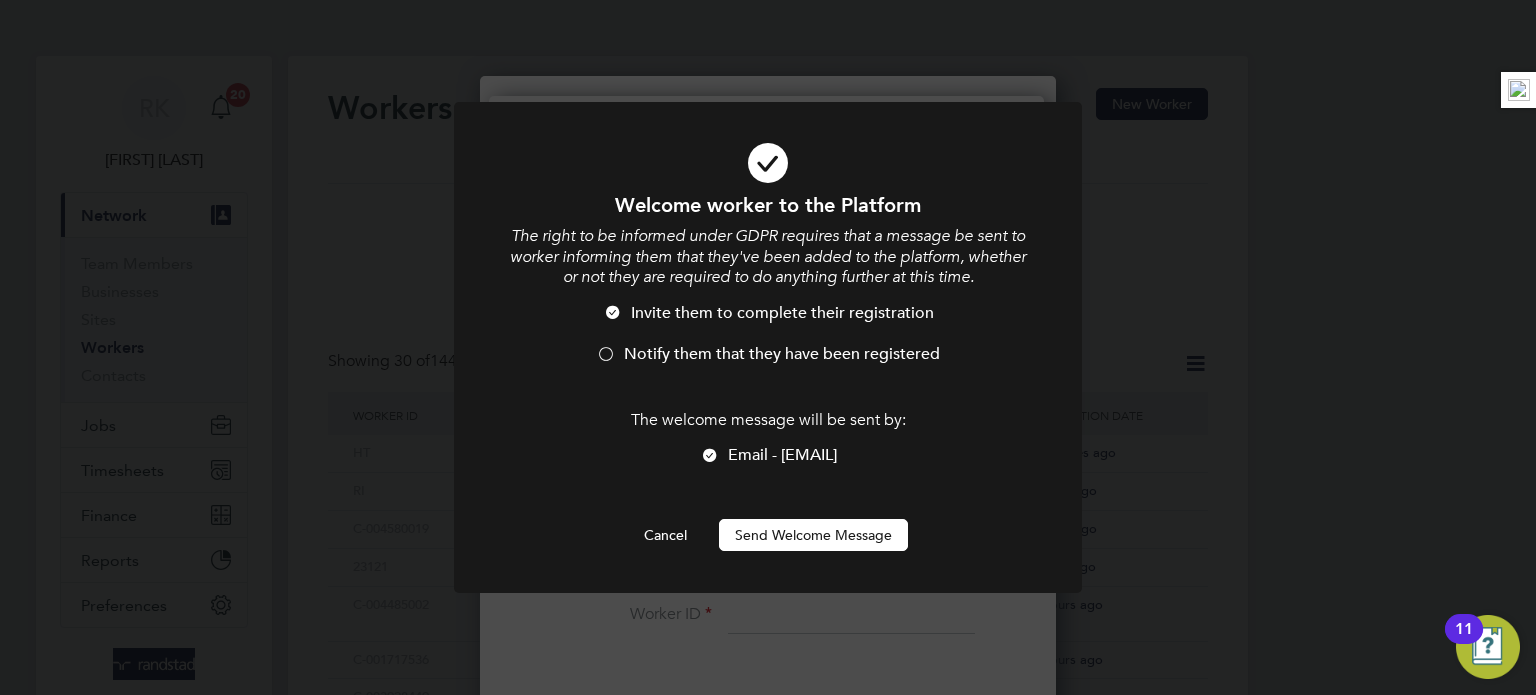 click on "Notify them that they have been registered" at bounding box center (768, 364) 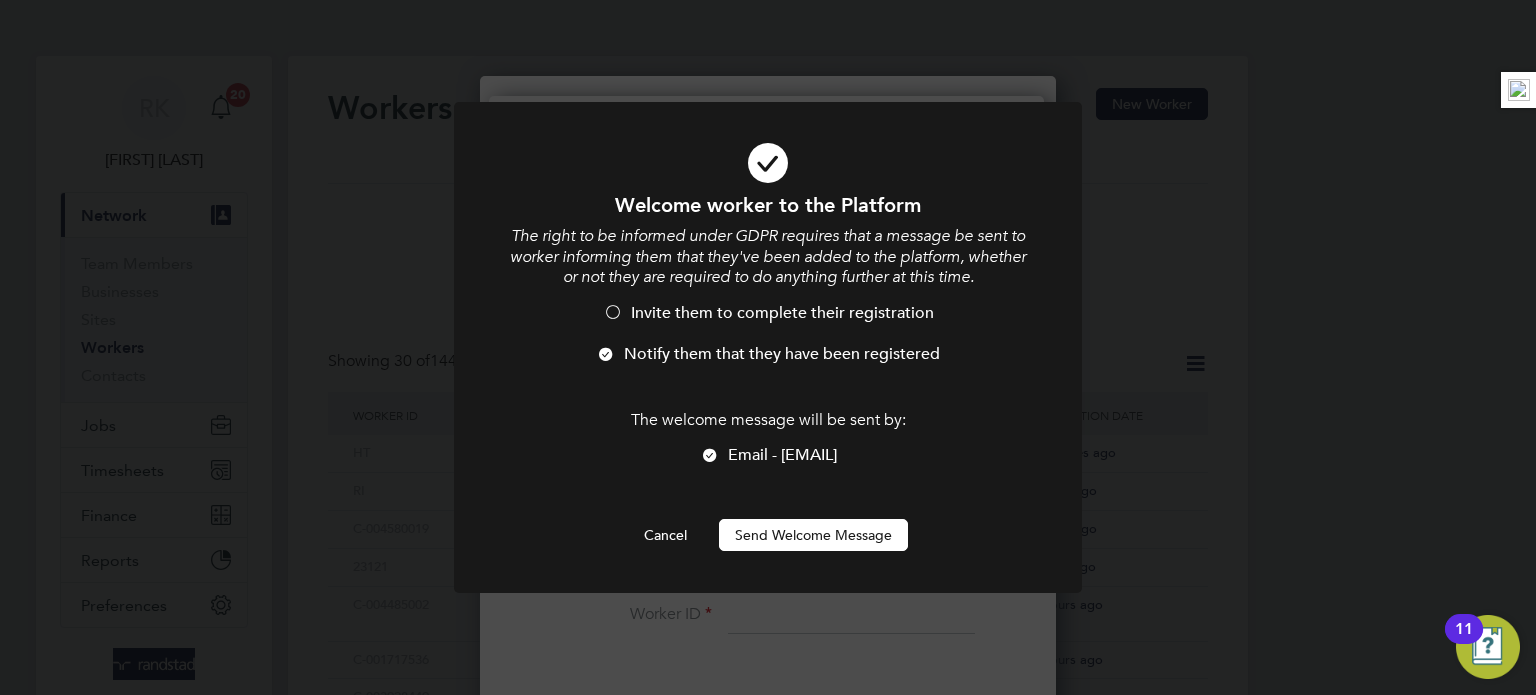 click on "Send Welcome Message" at bounding box center [813, 535] 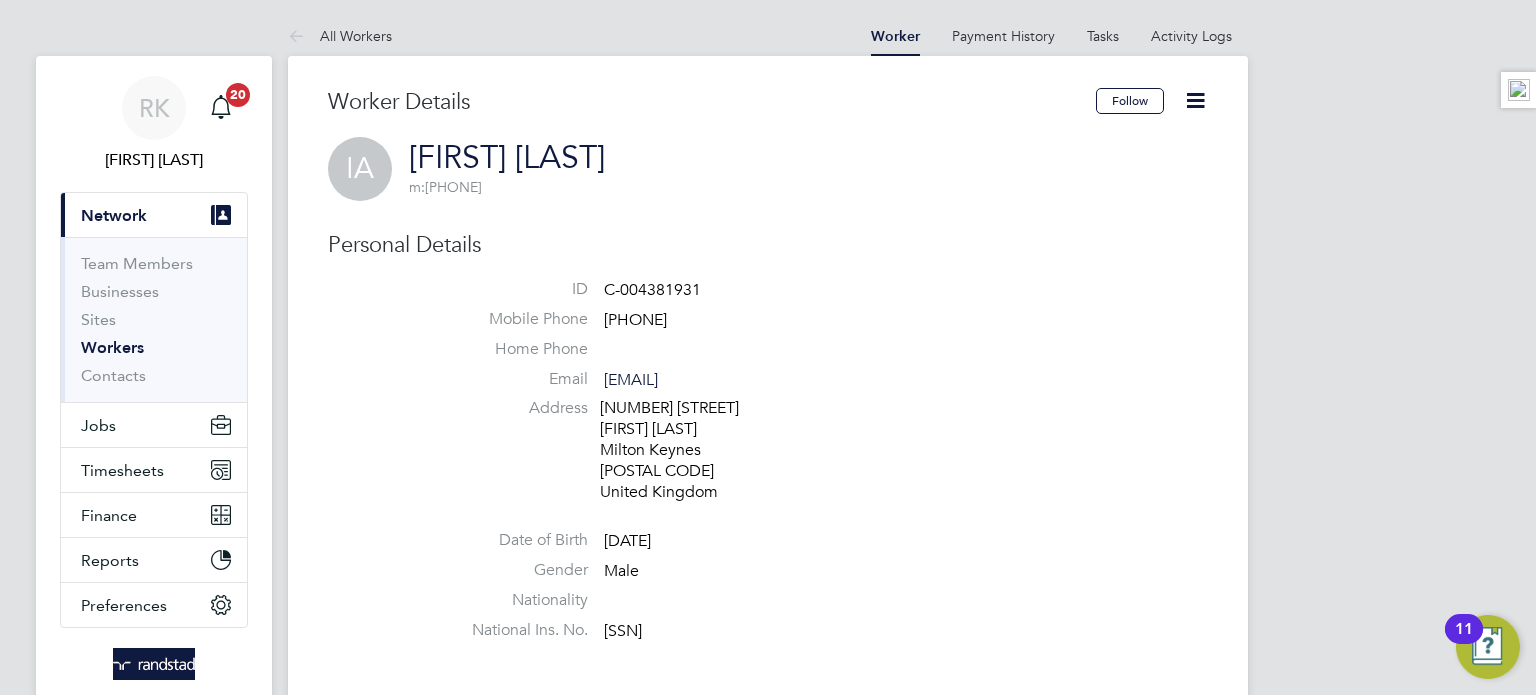 type 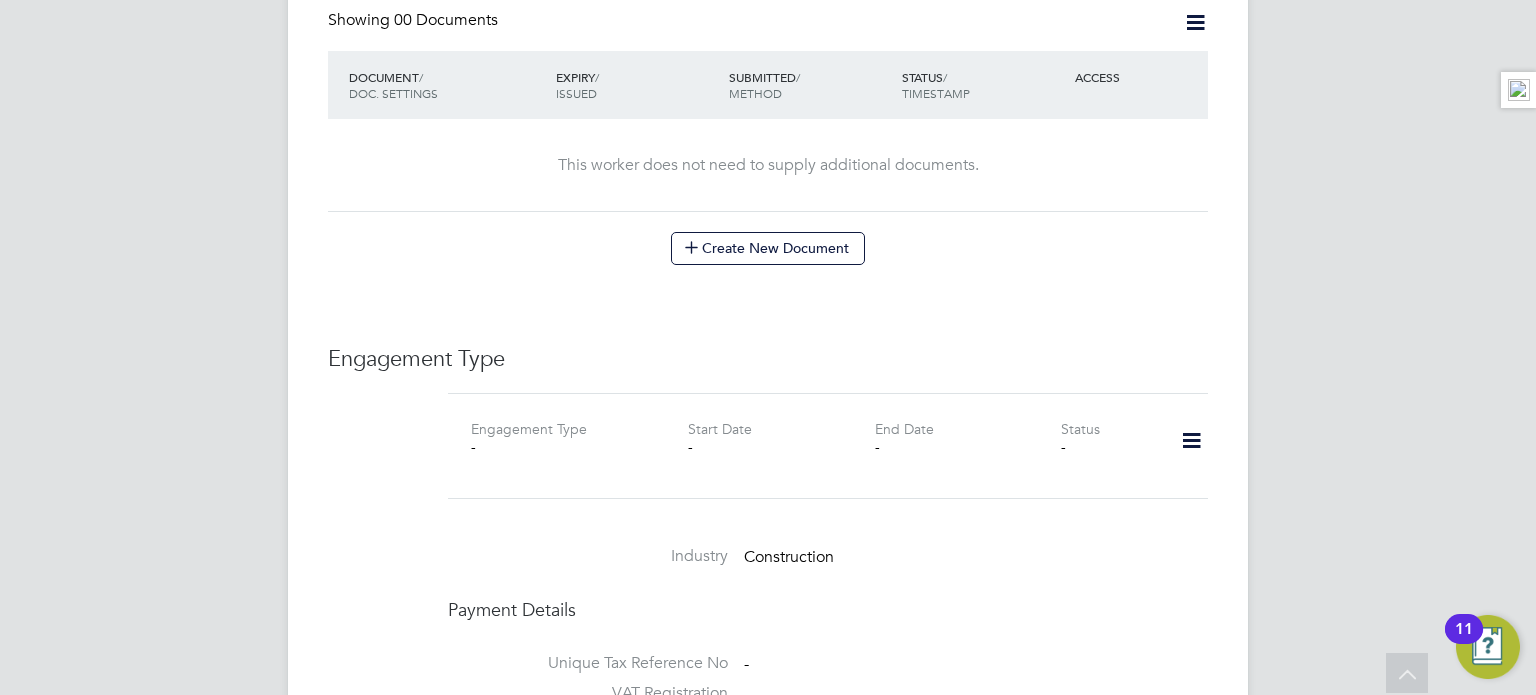 scroll, scrollTop: 1120, scrollLeft: 0, axis: vertical 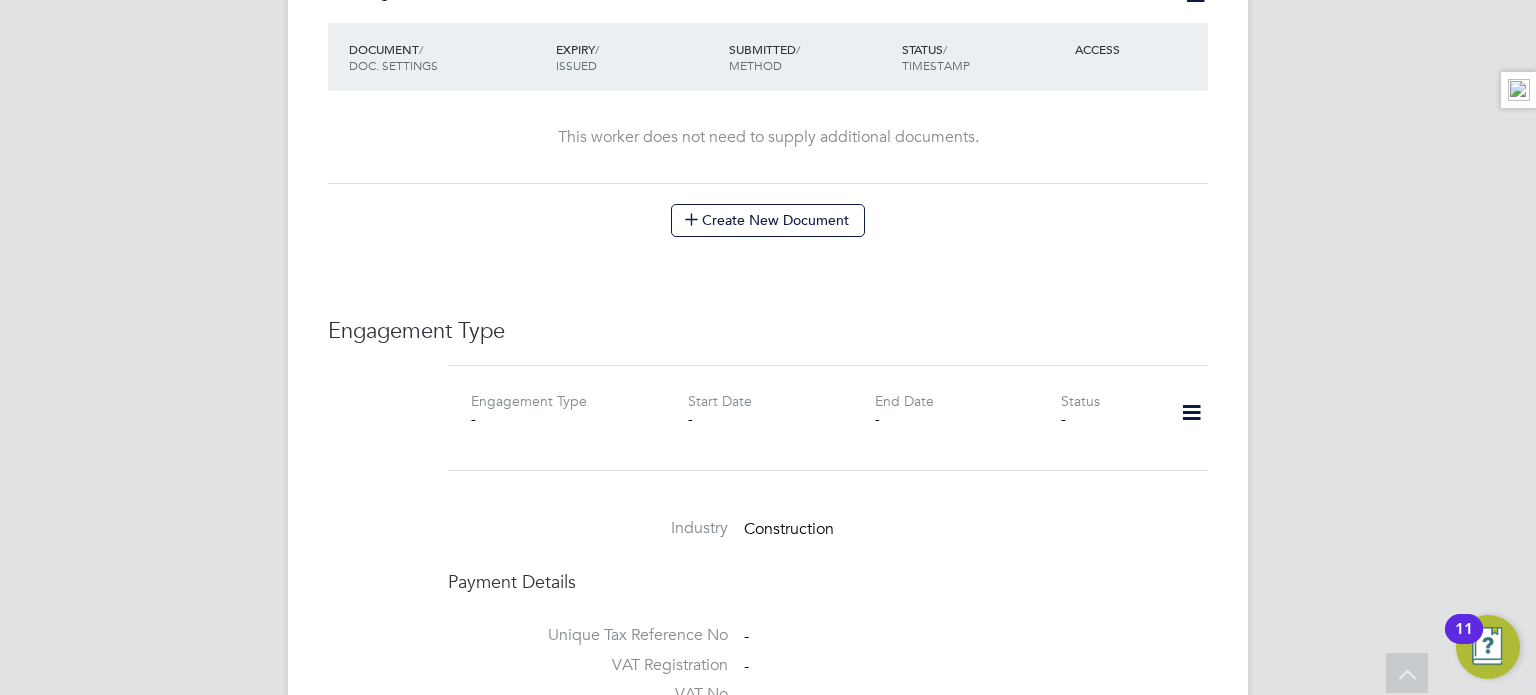 click 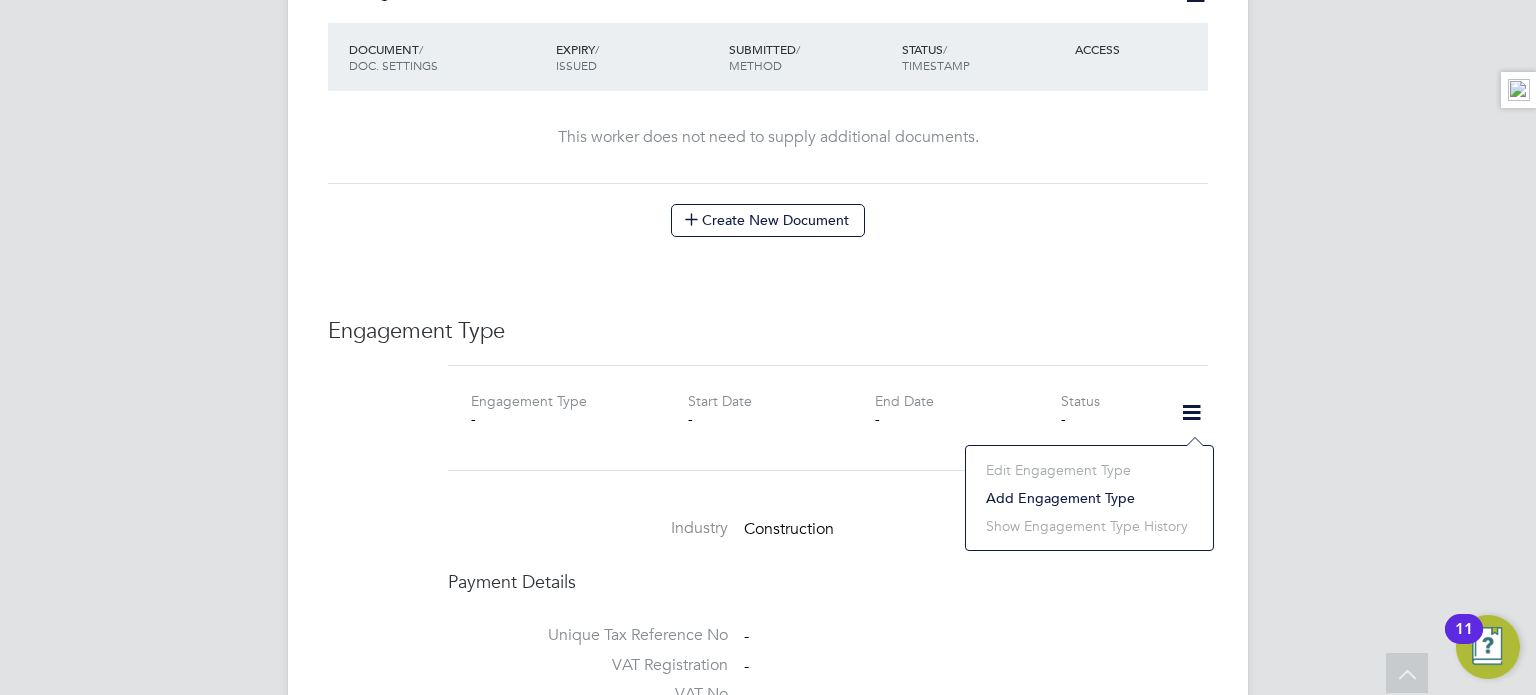 click on "Add Engagement Type" 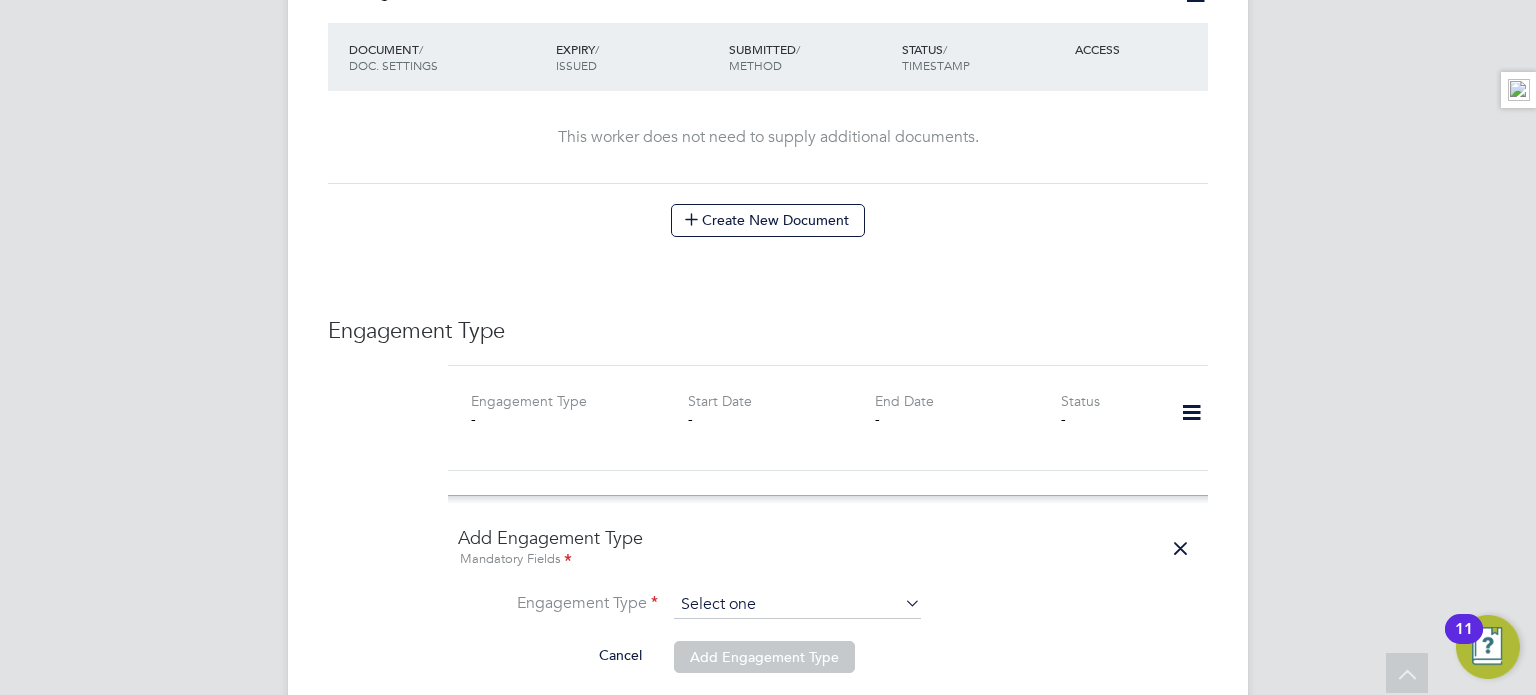 click 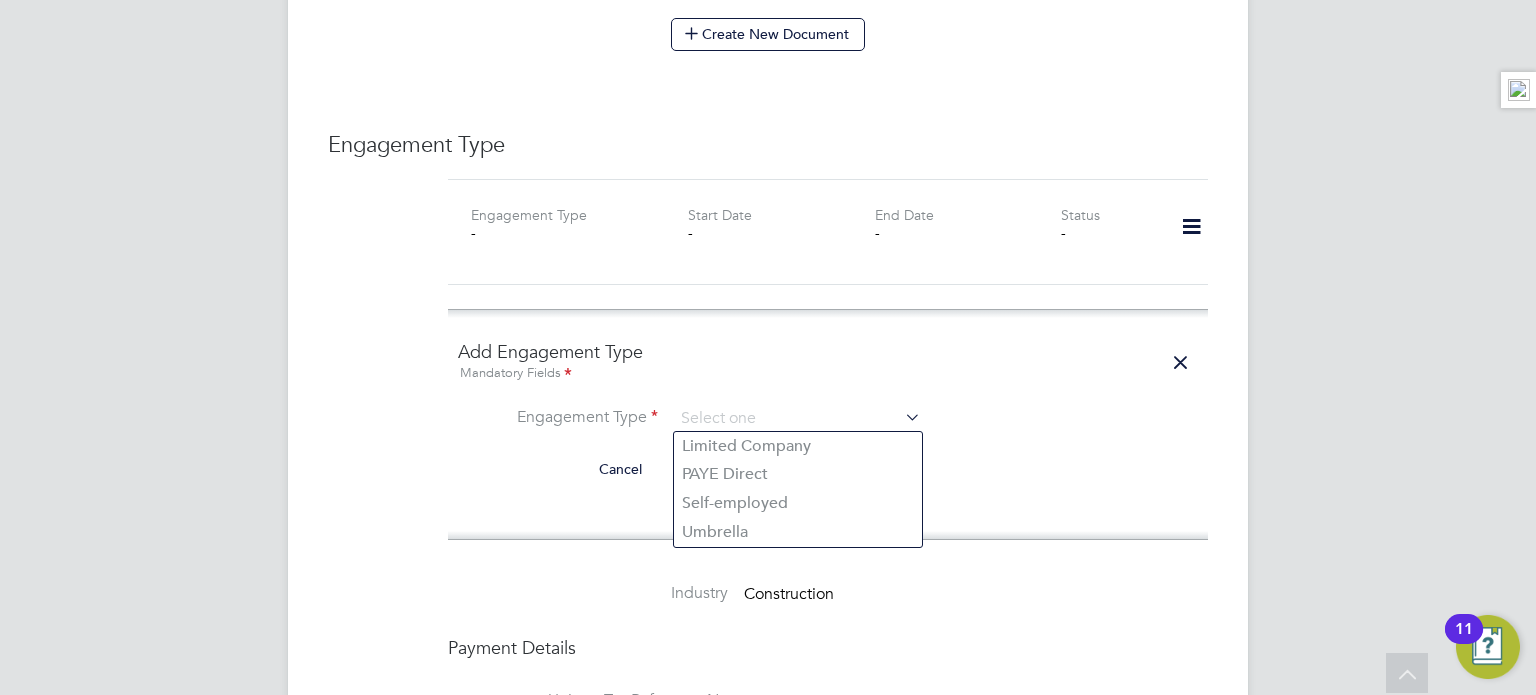 scroll, scrollTop: 1312, scrollLeft: 0, axis: vertical 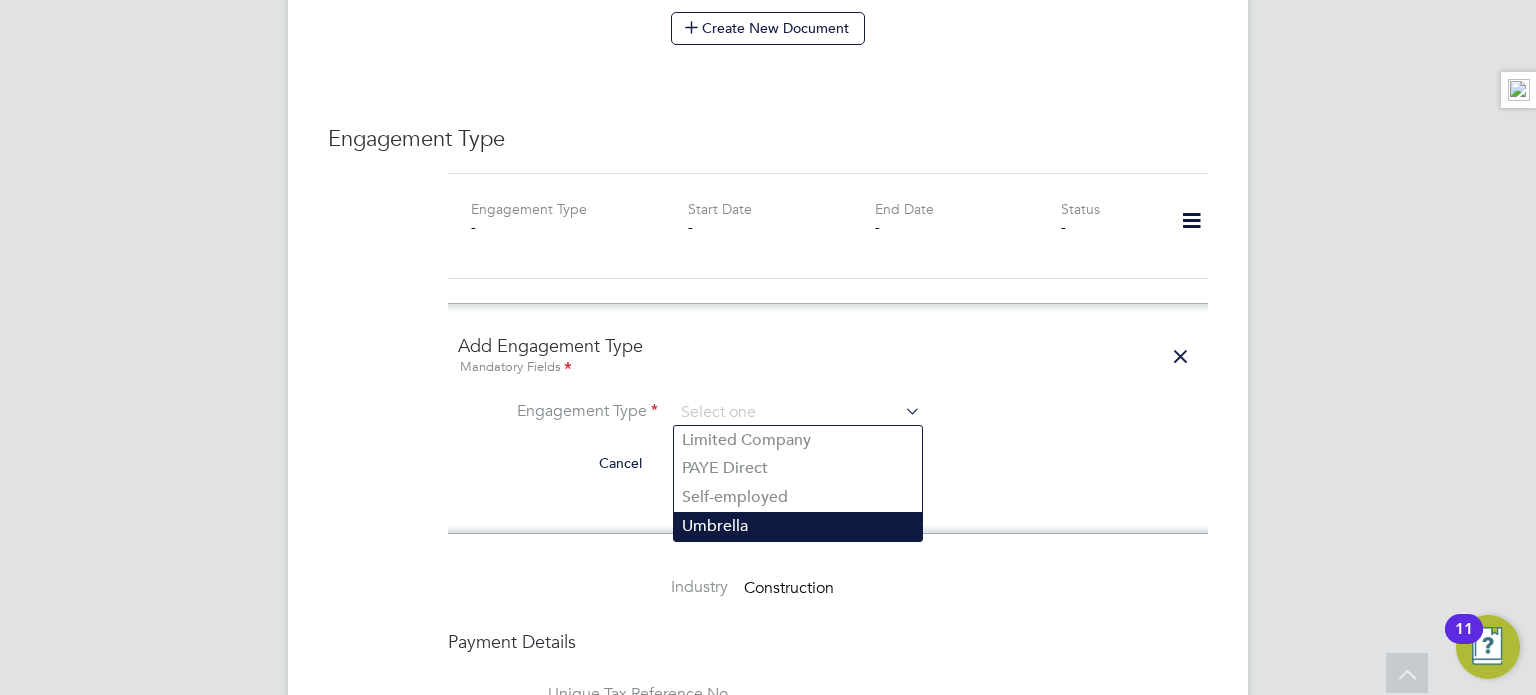 click on "Umbrella" 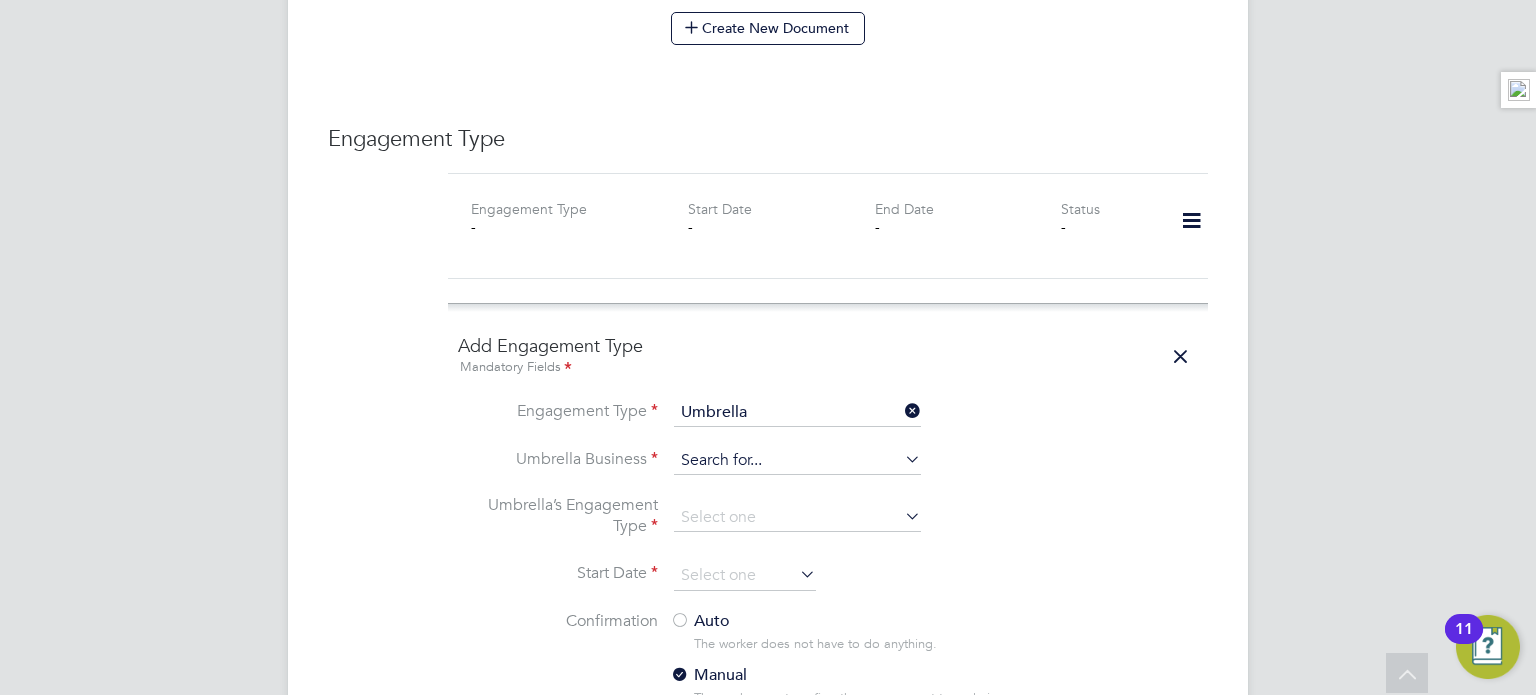 click 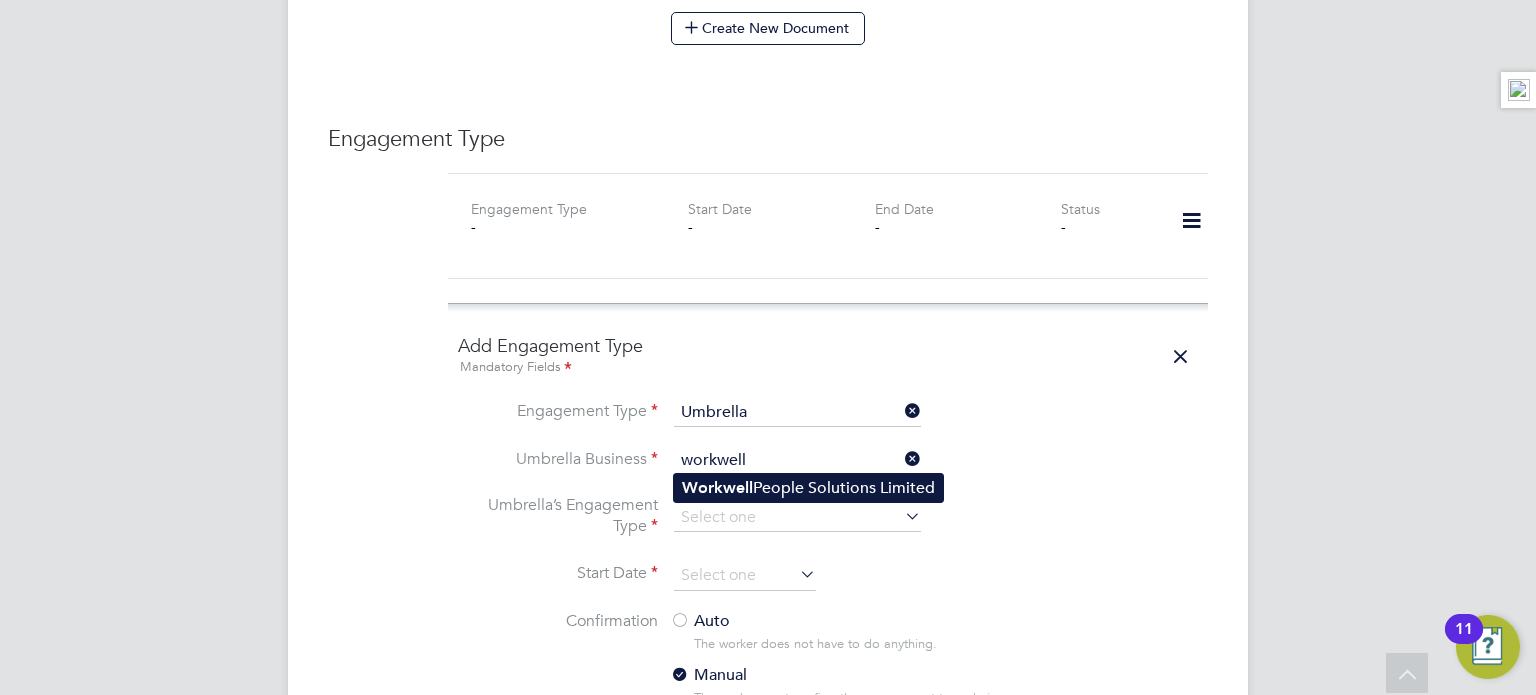 click on "Workwell  People Solutions Limited" 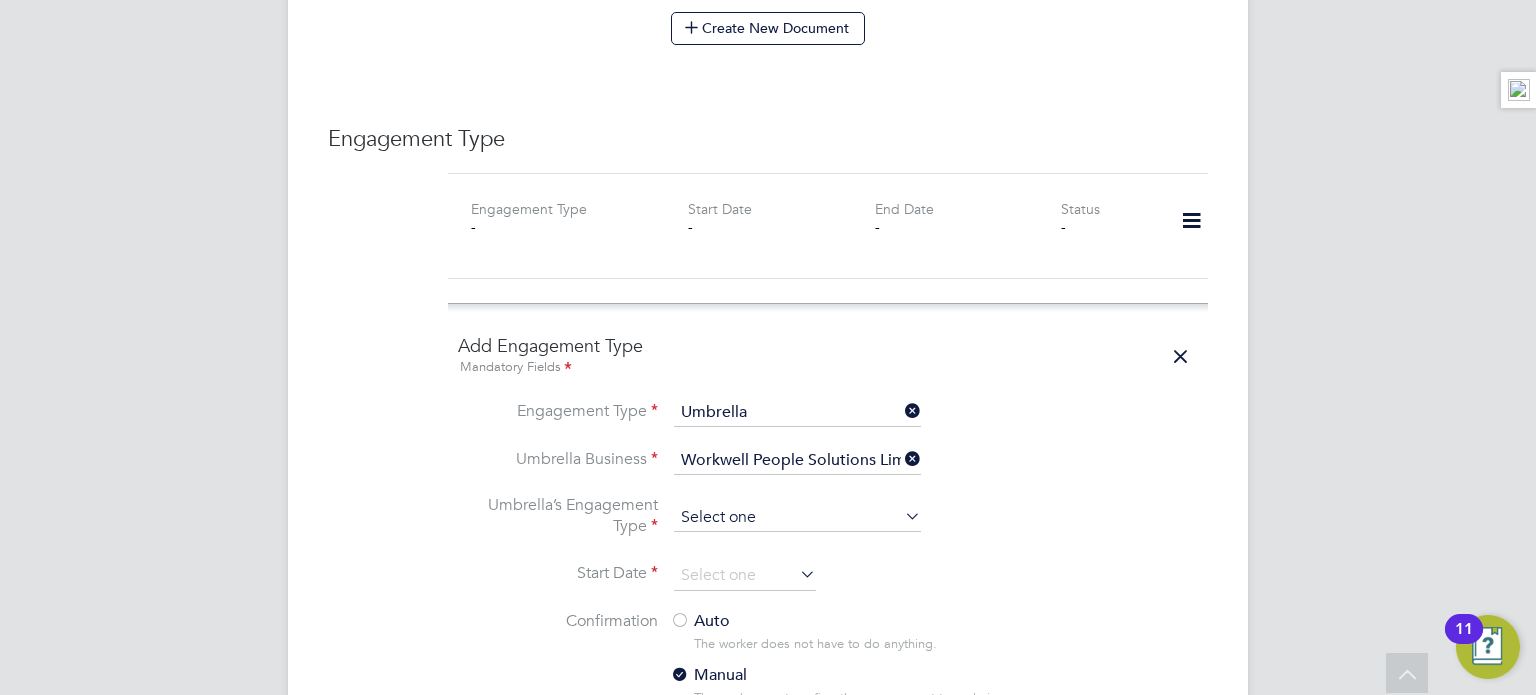click 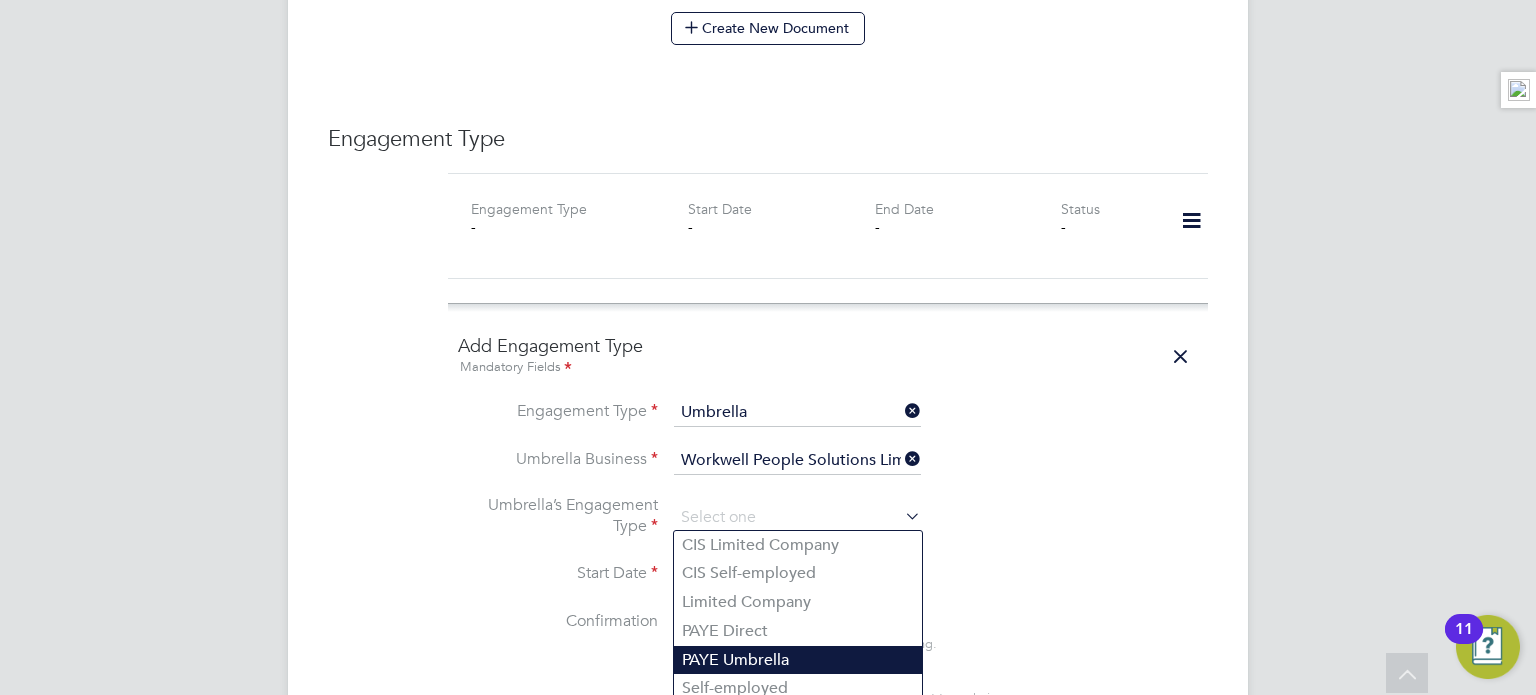 click on "PAYE Umbrella" 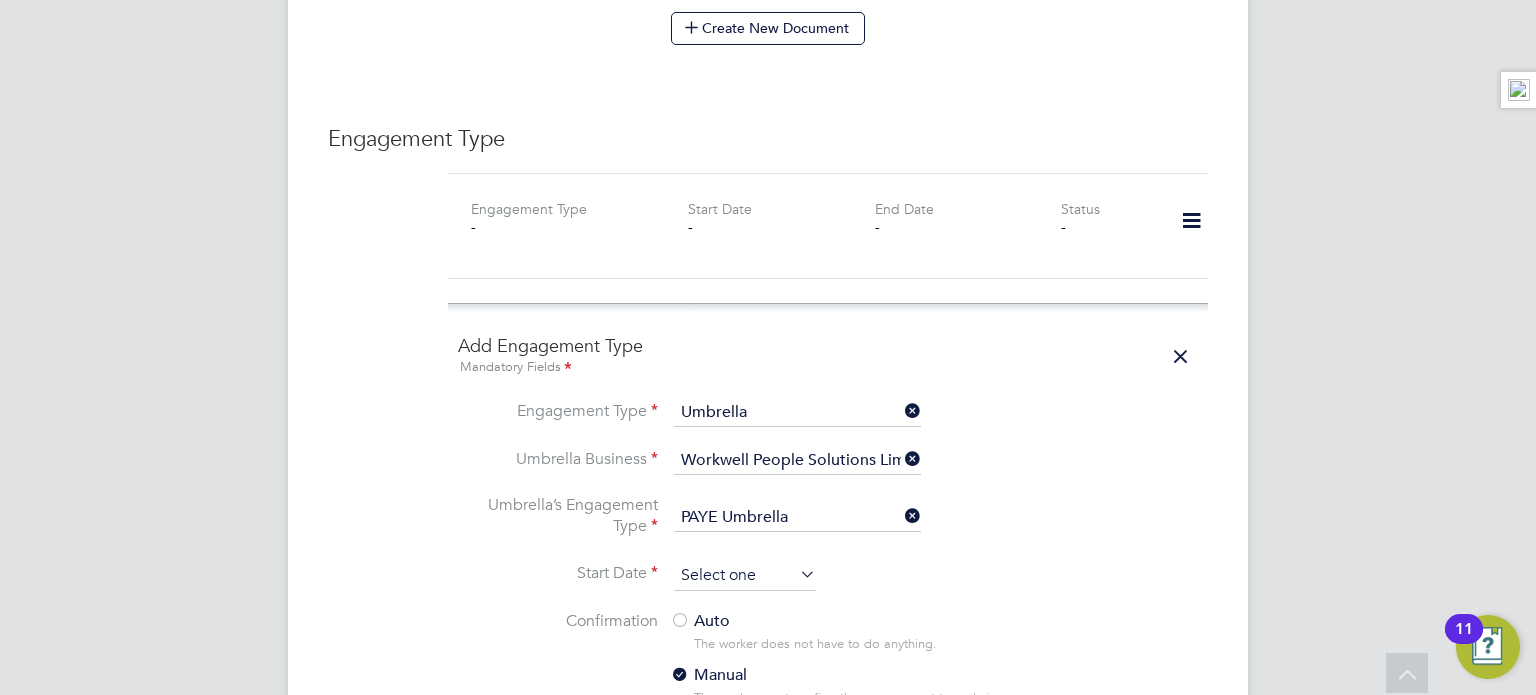 click 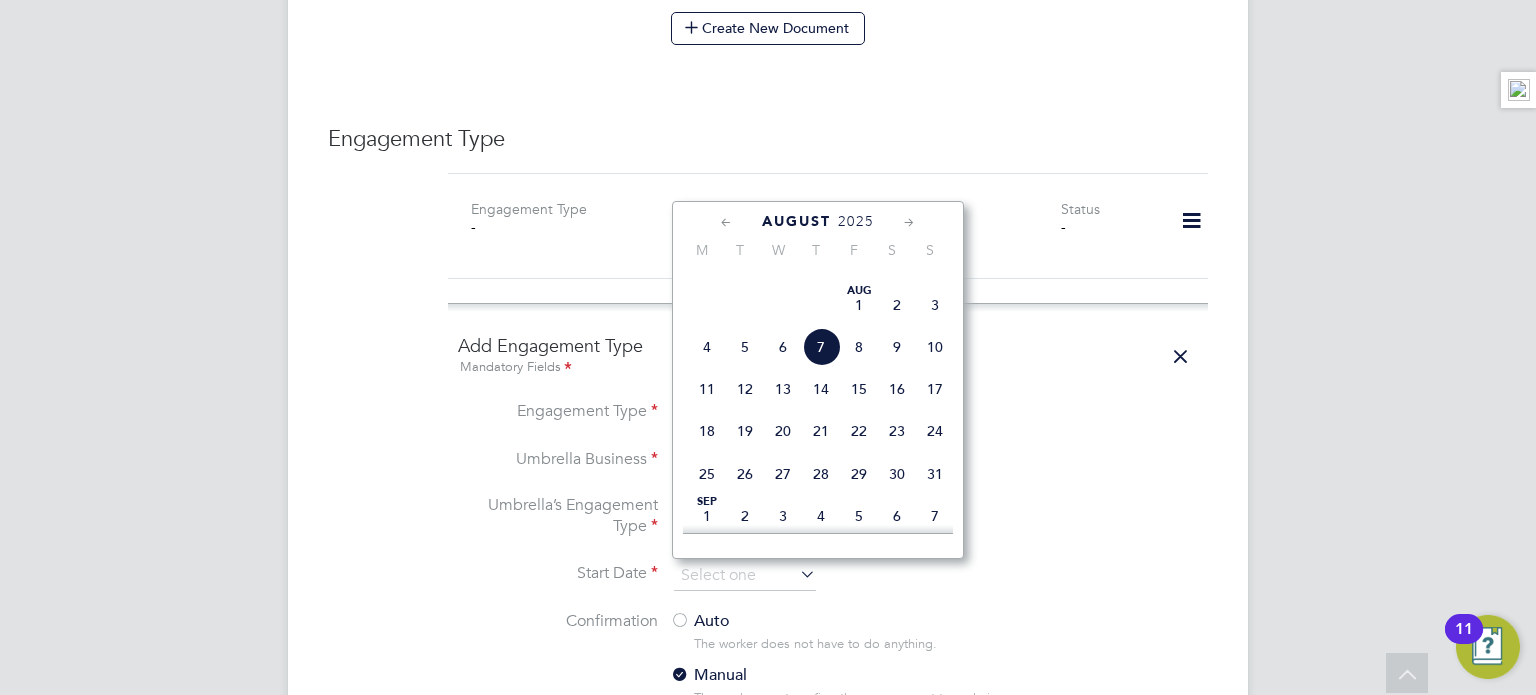 click on "7" 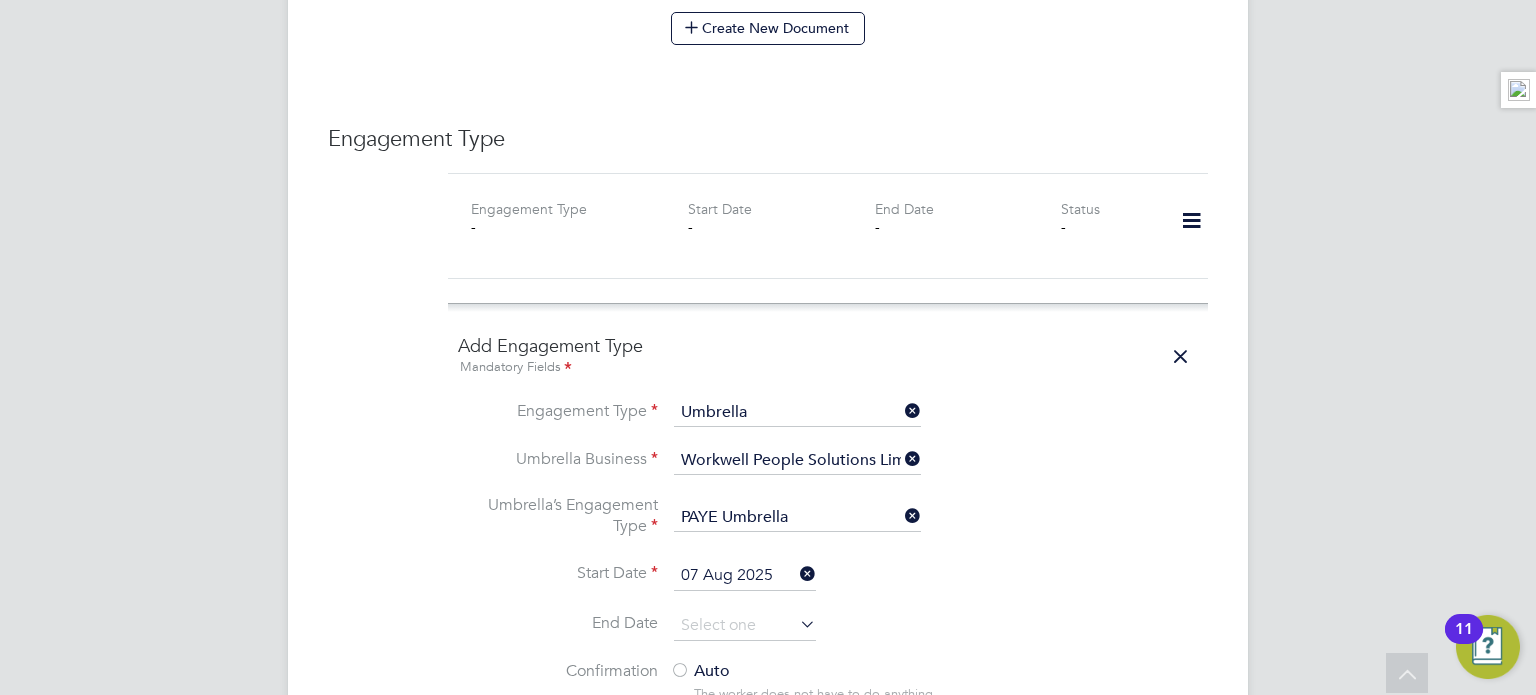 click 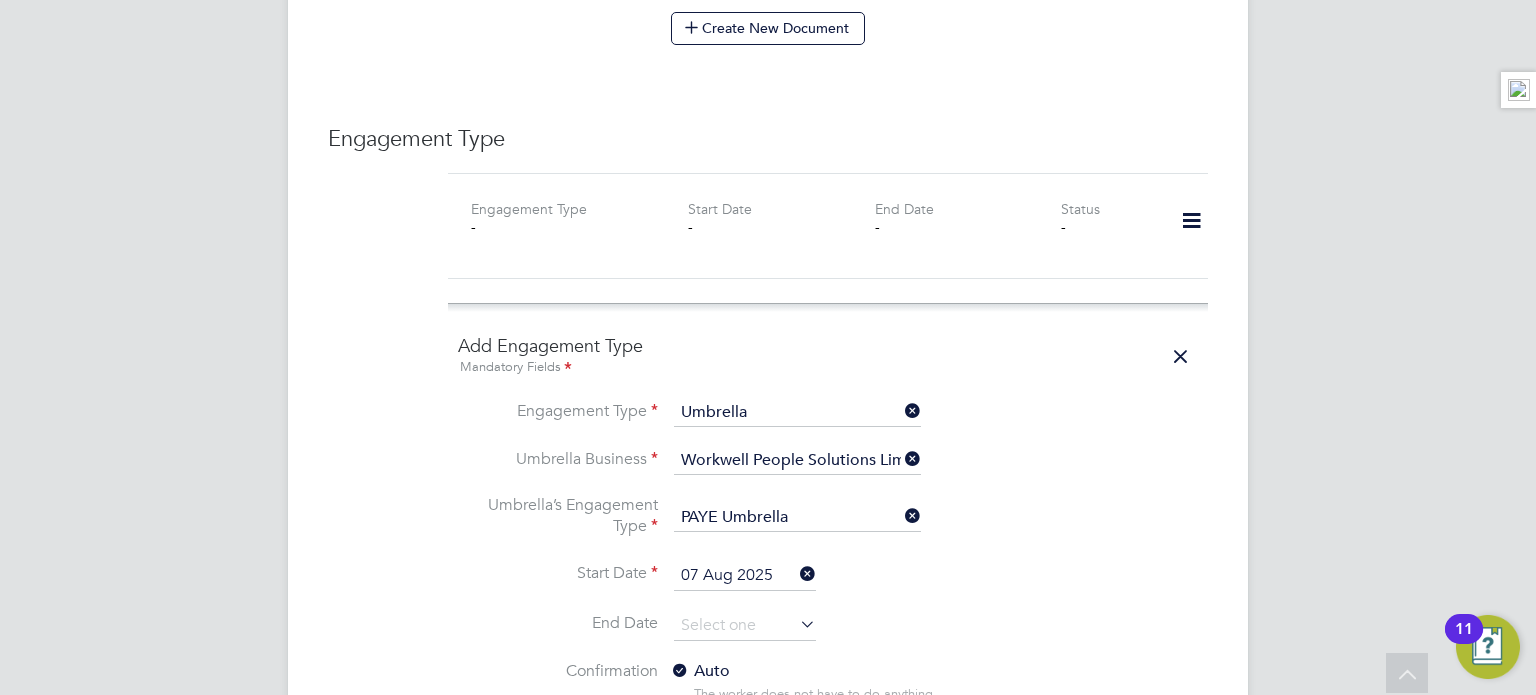 click on "Umbrella’s Engagement Type   PAYE Umbrella" 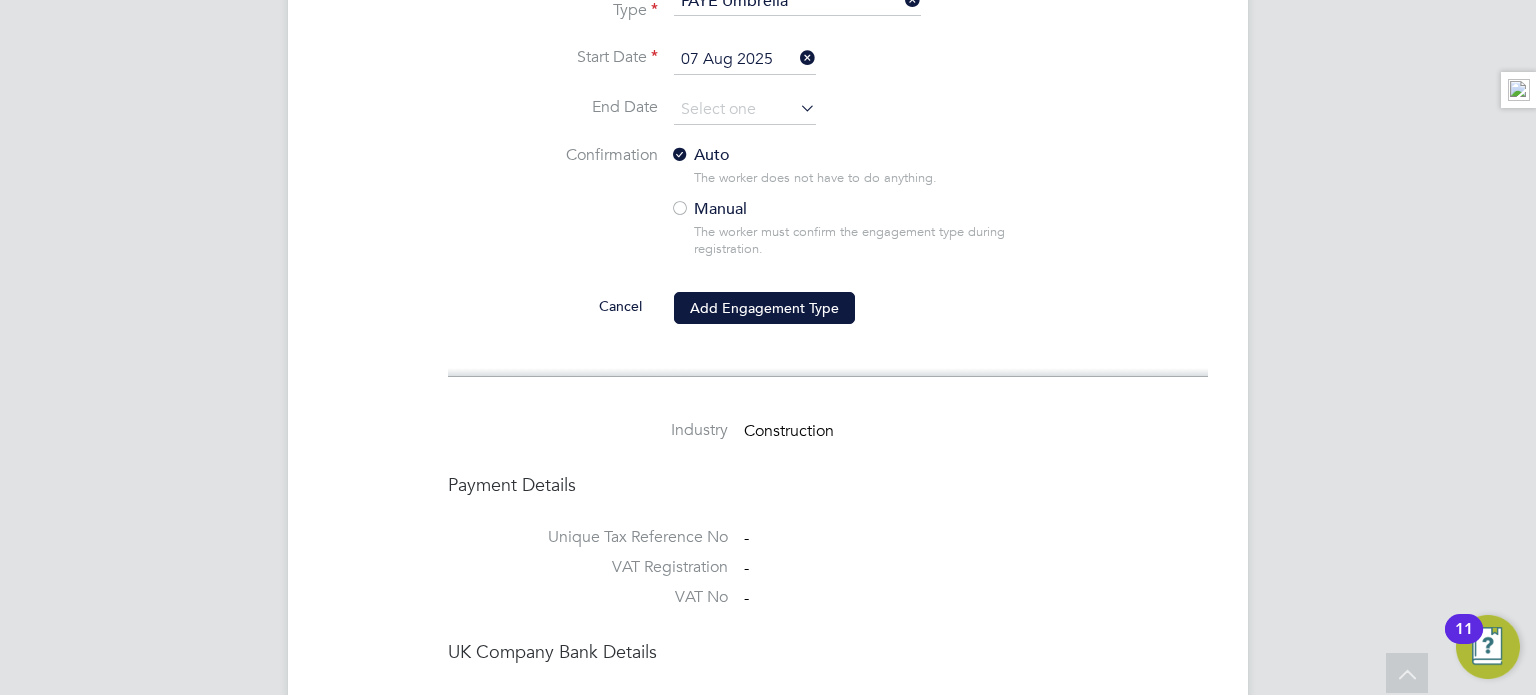 scroll, scrollTop: 1832, scrollLeft: 0, axis: vertical 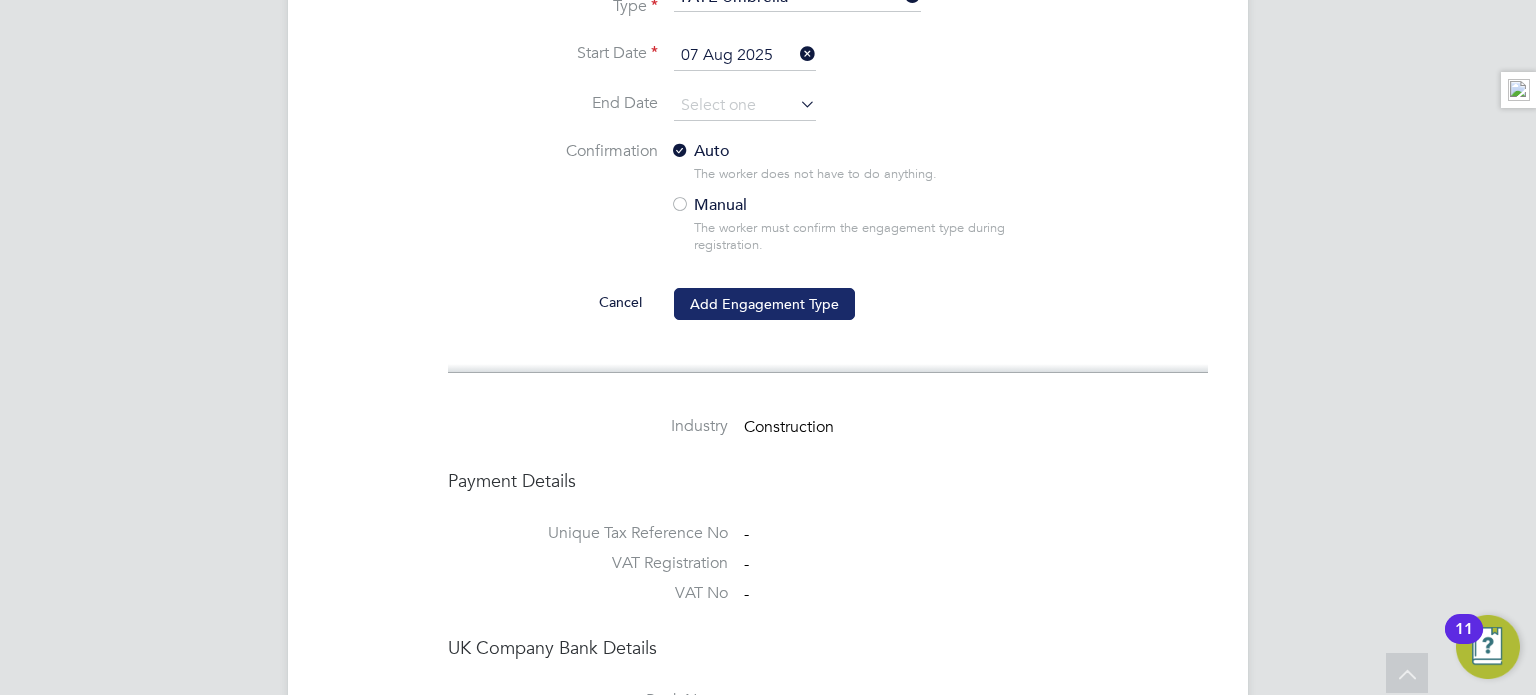 click on "Add Engagement Type" 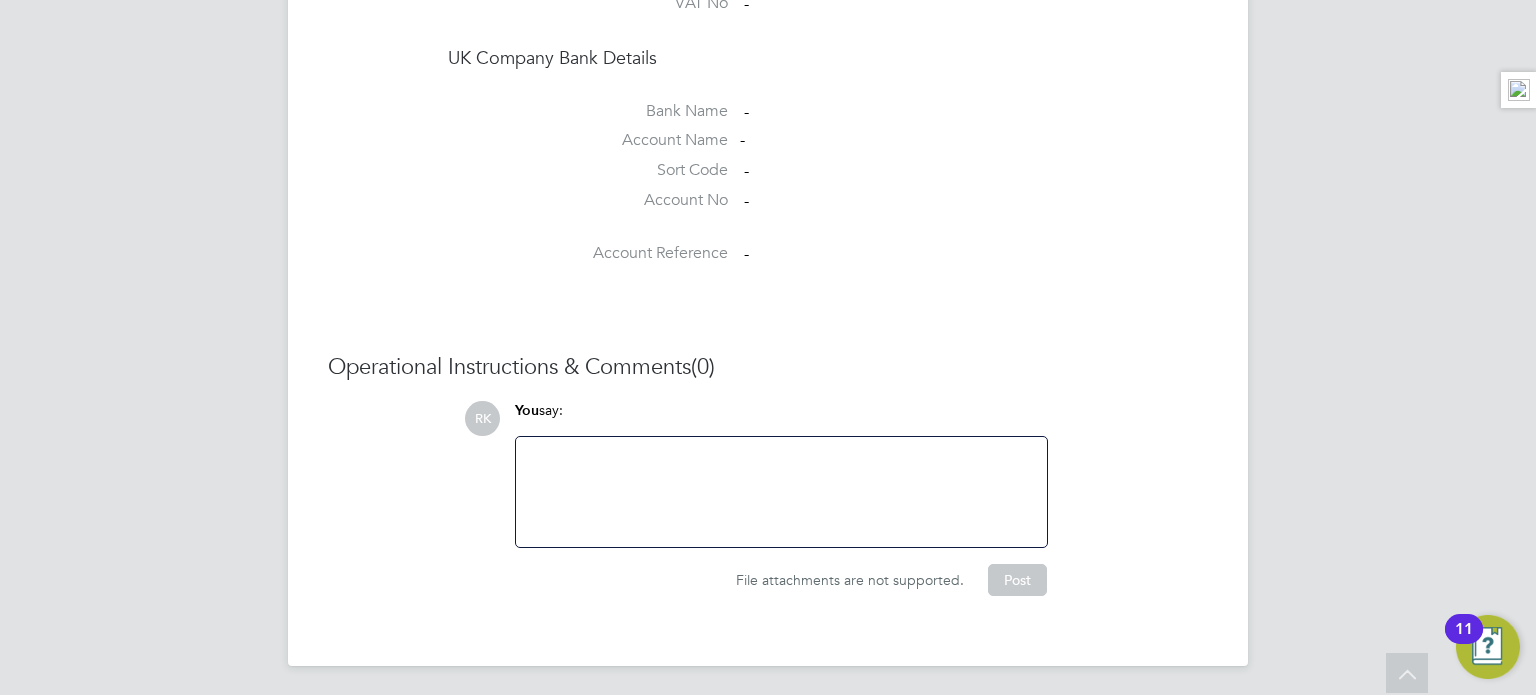 scroll, scrollTop: 1812, scrollLeft: 0, axis: vertical 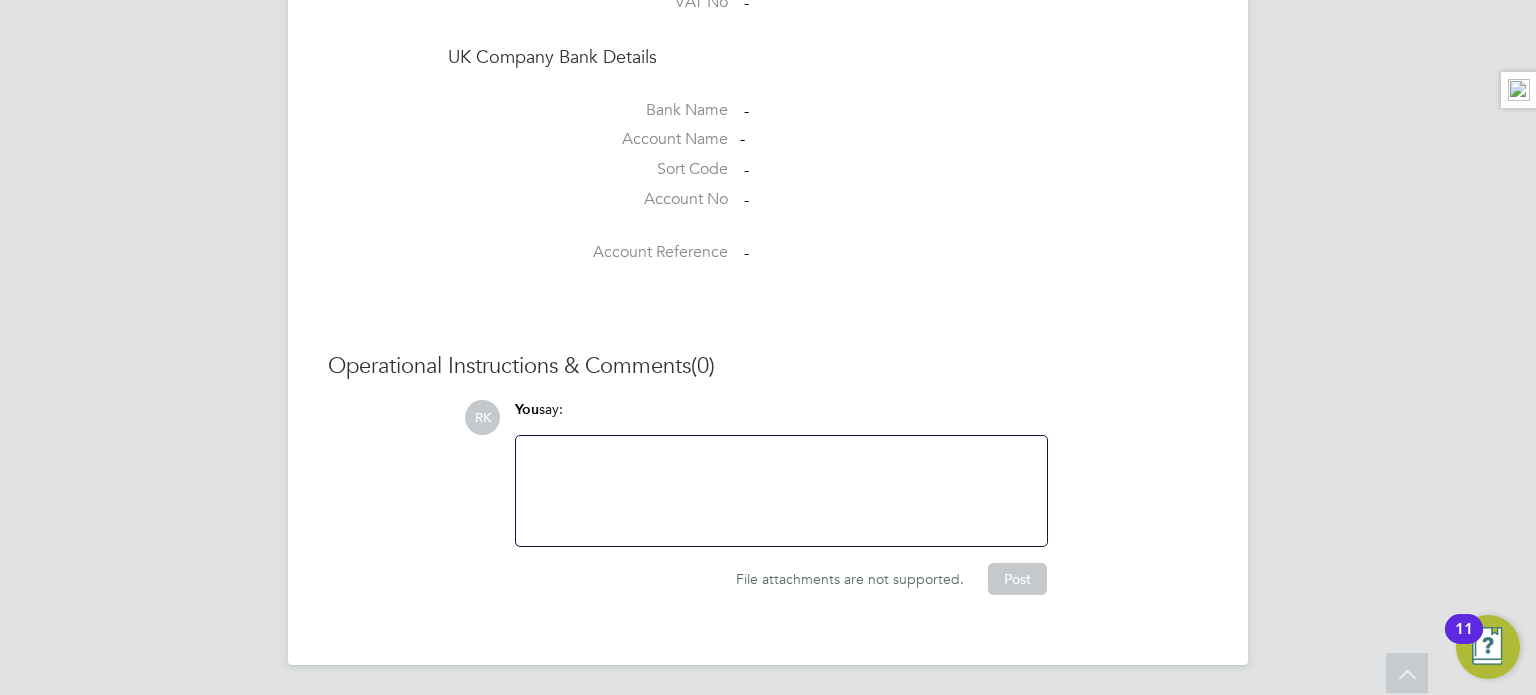 click on "Account Reference   -" 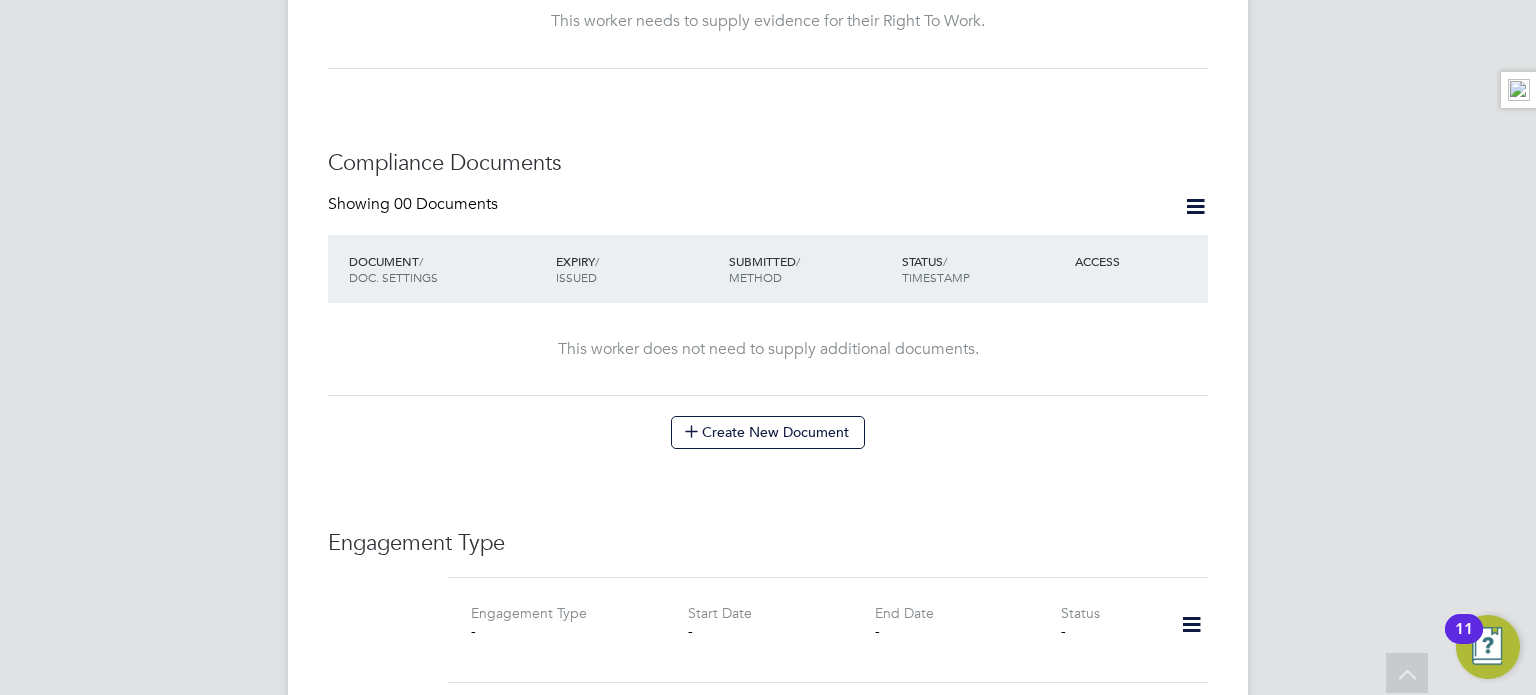 scroll, scrollTop: 812, scrollLeft: 0, axis: vertical 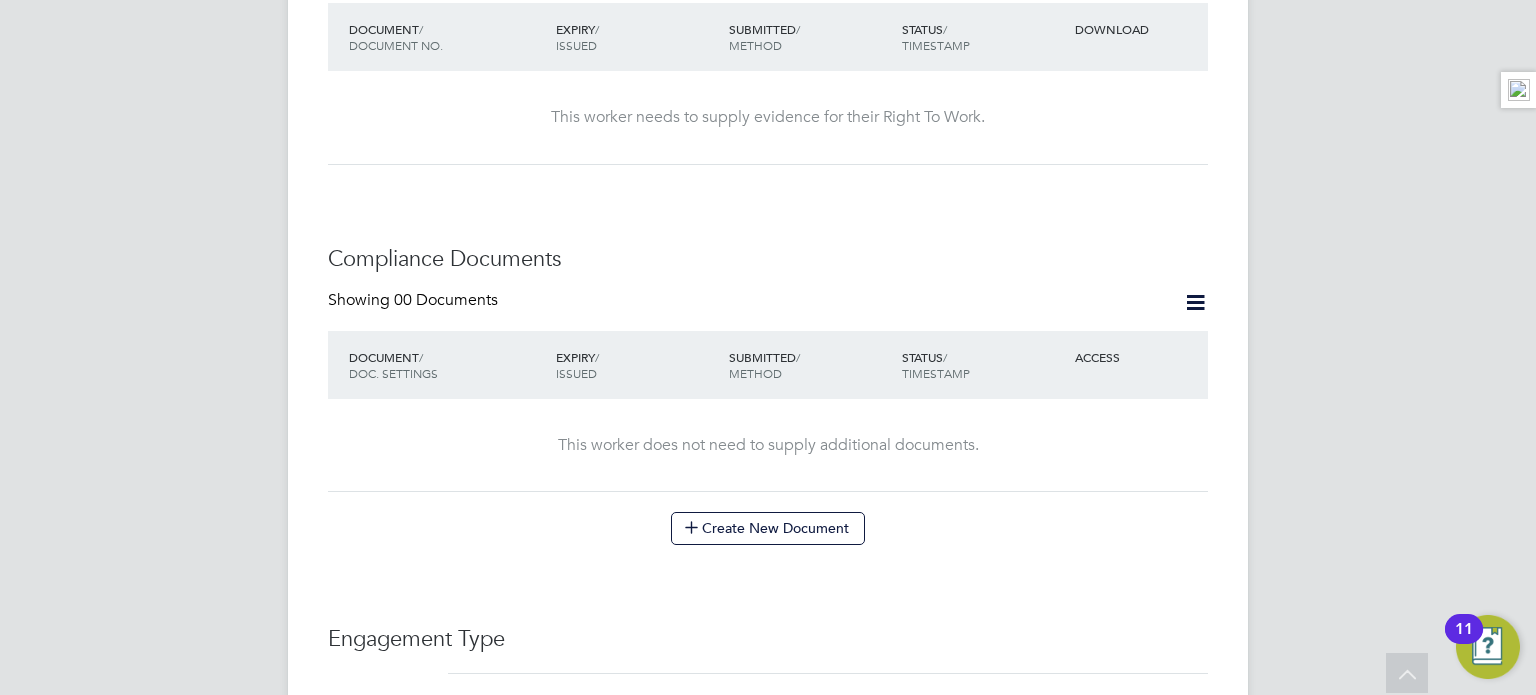 click on "This worker needs to supply evidence for their Right To Work." 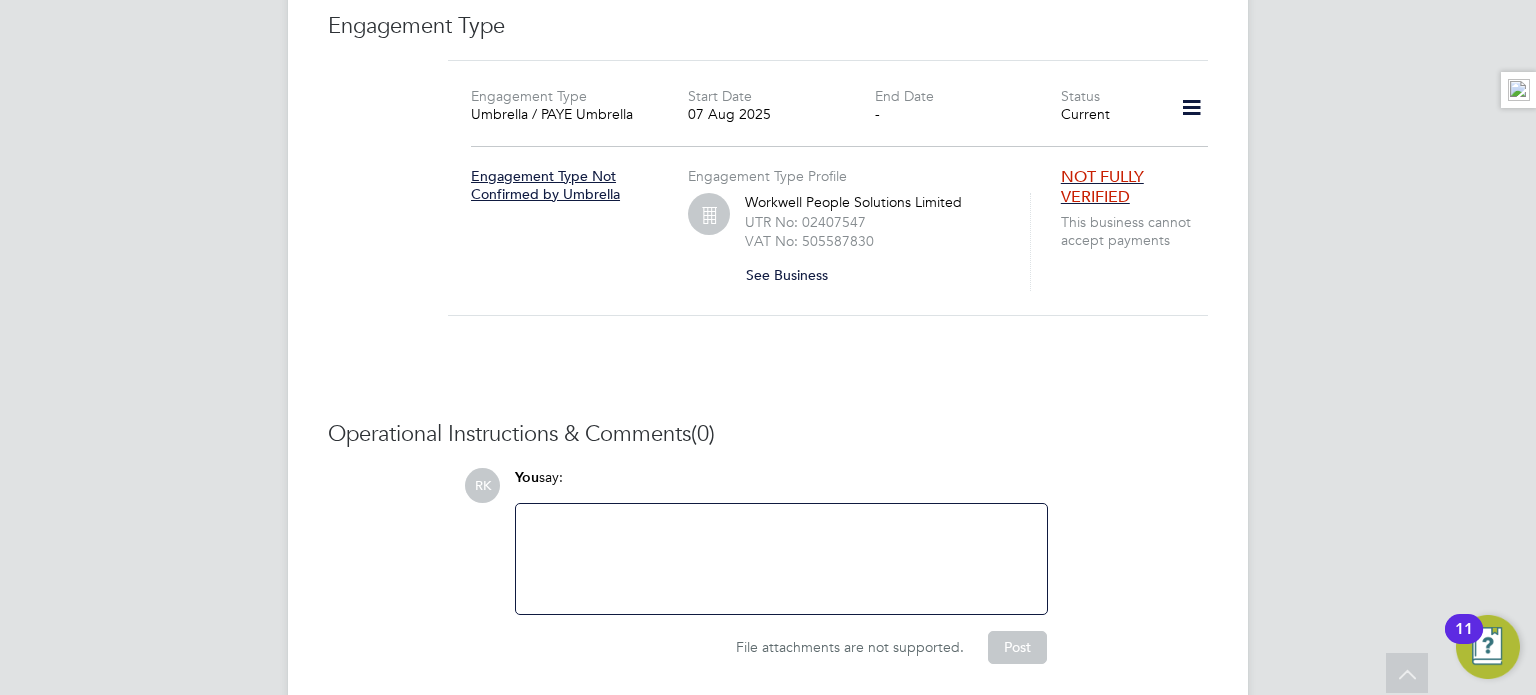 scroll, scrollTop: 1490, scrollLeft: 0, axis: vertical 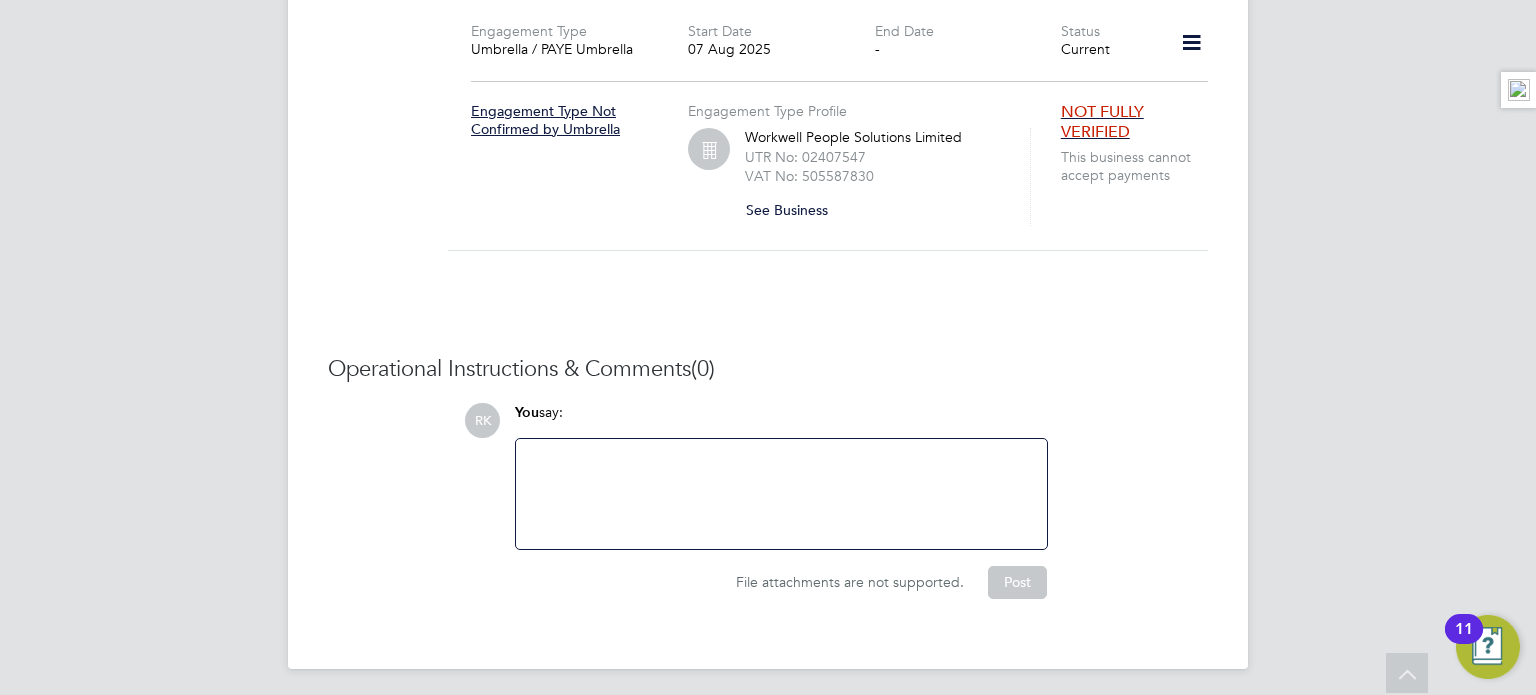 click on "Worker Details Follow   IA Isaac Annan     m:  [PHONE]   Personal Details ID     C-004381931 Mobile Phone   [PHONE] Home Phone   Email   [EMAIL] Address [NUMBER] [STREET] [CITY] [POSTAL CODE] United Kingdom Date of Birth   [DATE] Gender   Male Nationality   National Ins. No.   [SSN] Right To Work Showing   00 Documents DOCUMENT  / DOCUMENT NO. EXPIRY  / ISSUED SUBMITTED  / METHOD STATUS  / TIMESTAMP DOWNLOAD This worker needs to supply evidence for their Right To Work. Compliance Documents Showing   00 Documents DOCUMENT  / DOC. SETTINGS EXPIRY  / ISSUED SUBMITTED  / METHOD STATUS  / TIMESTAMP ACCESS This worker does not need to supply additional documents.  Create New Document Engagement Type Engagement Type Umbrella / PAYE Umbrella Start Date [DATE] End Date - Status Current Engagement Type Not Confirmed by Umbrella Engagement Type Profile Workwell People Solutions Limited UTR No: 02407547 VAT No: 505587830 See Business   NOT FULLY VERIFIED (0) RK You  say:" 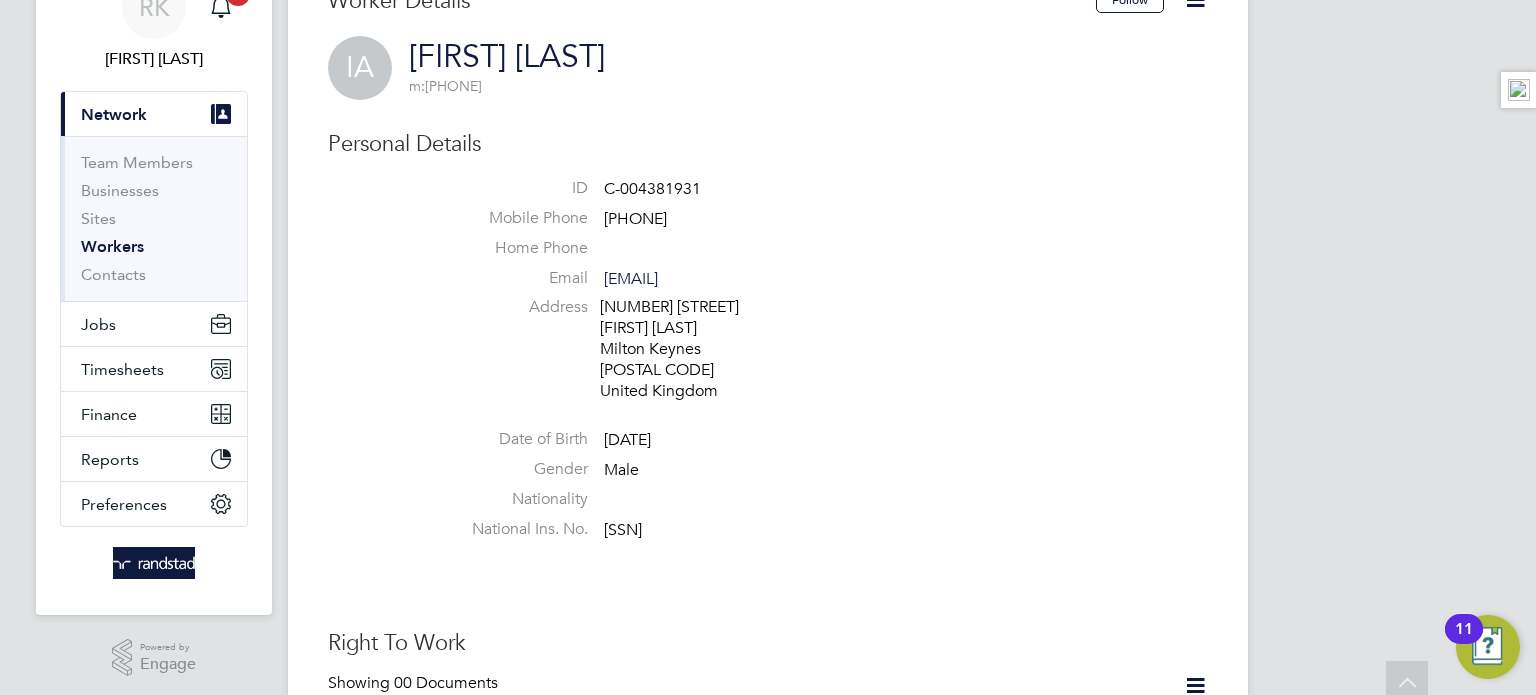 scroll, scrollTop: 0, scrollLeft: 0, axis: both 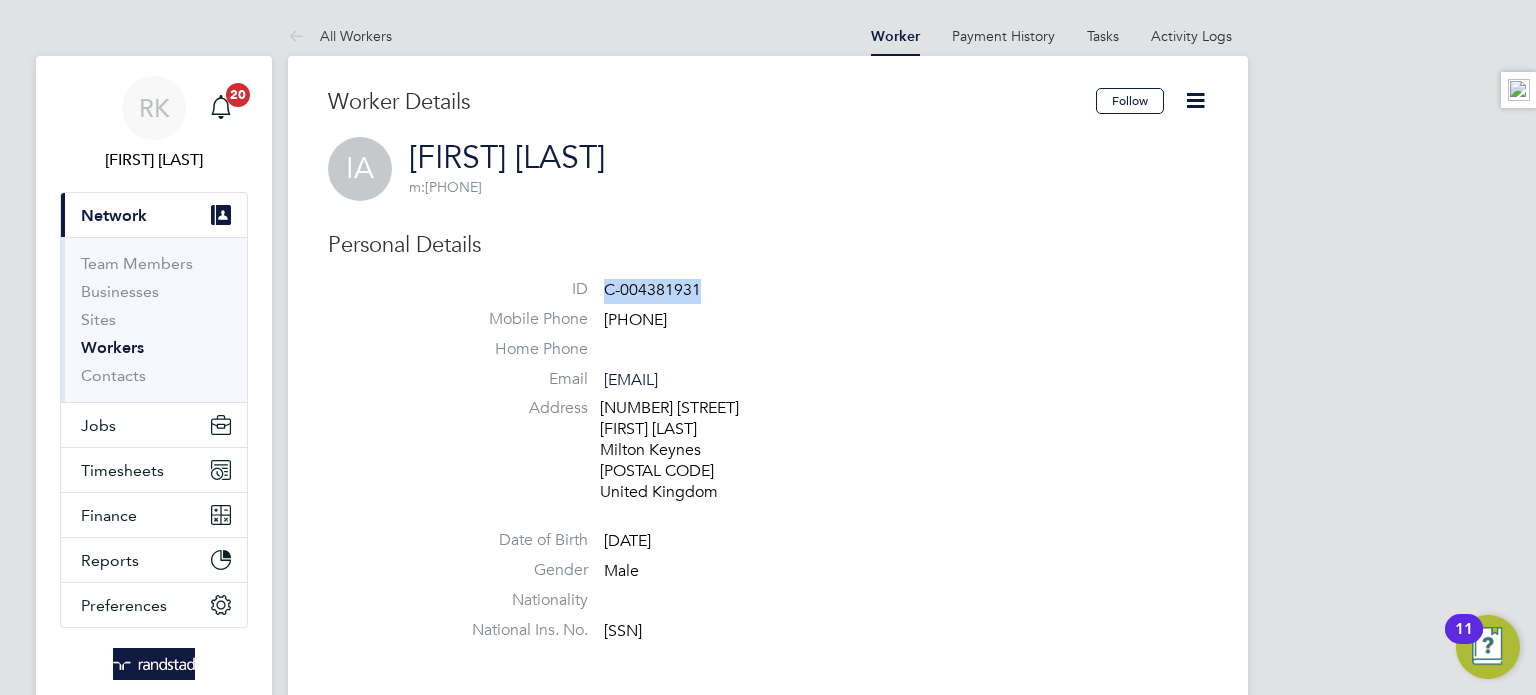 drag, startPoint x: 709, startPoint y: 286, endPoint x: 605, endPoint y: 289, distance: 104.04326 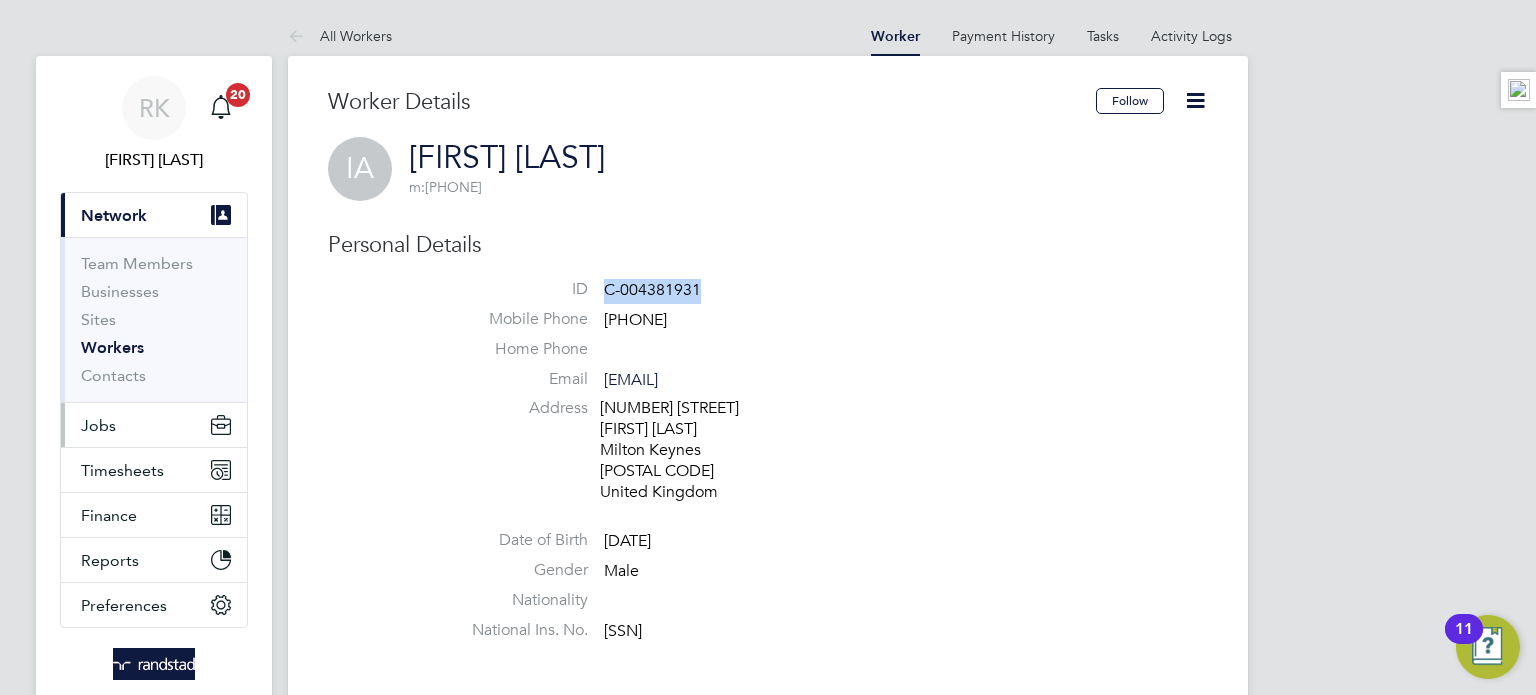 click on "Jobs" at bounding box center [154, 425] 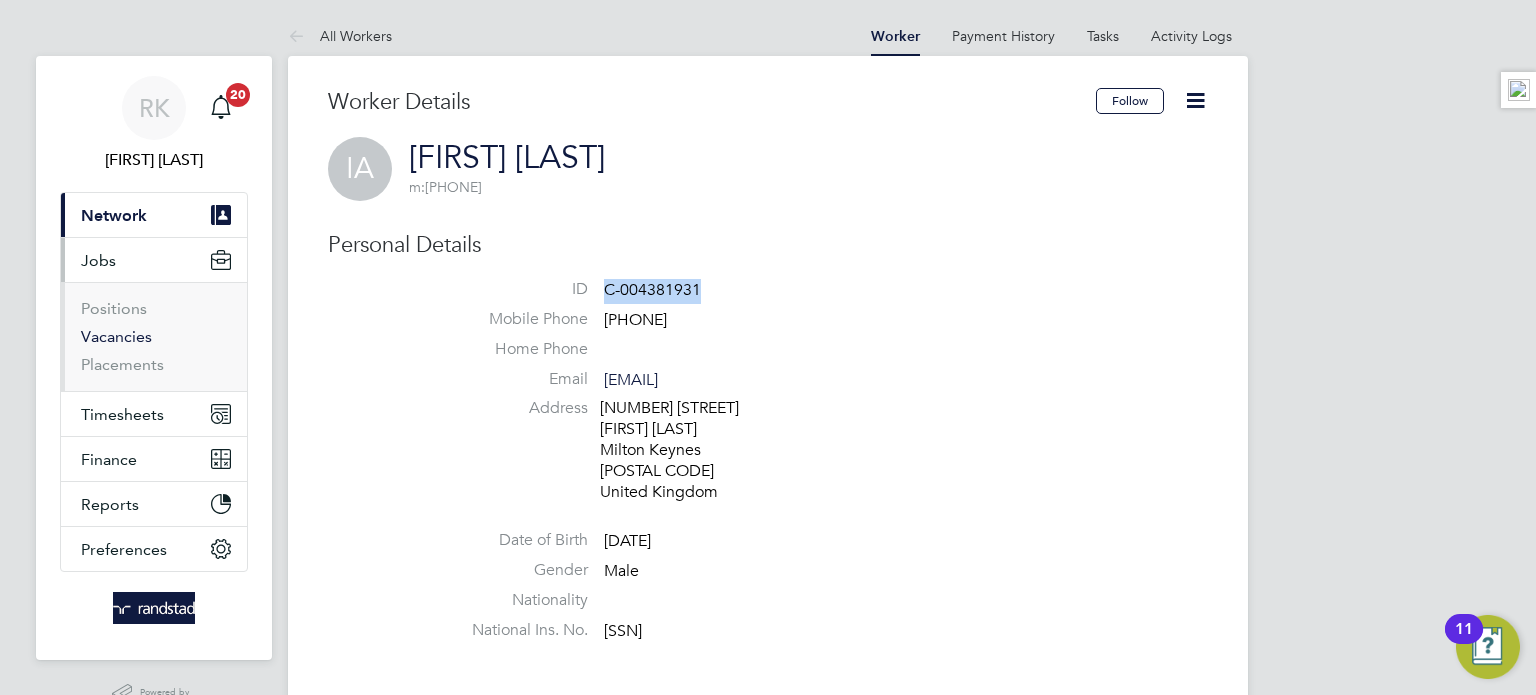 click on "Vacancies" at bounding box center [116, 336] 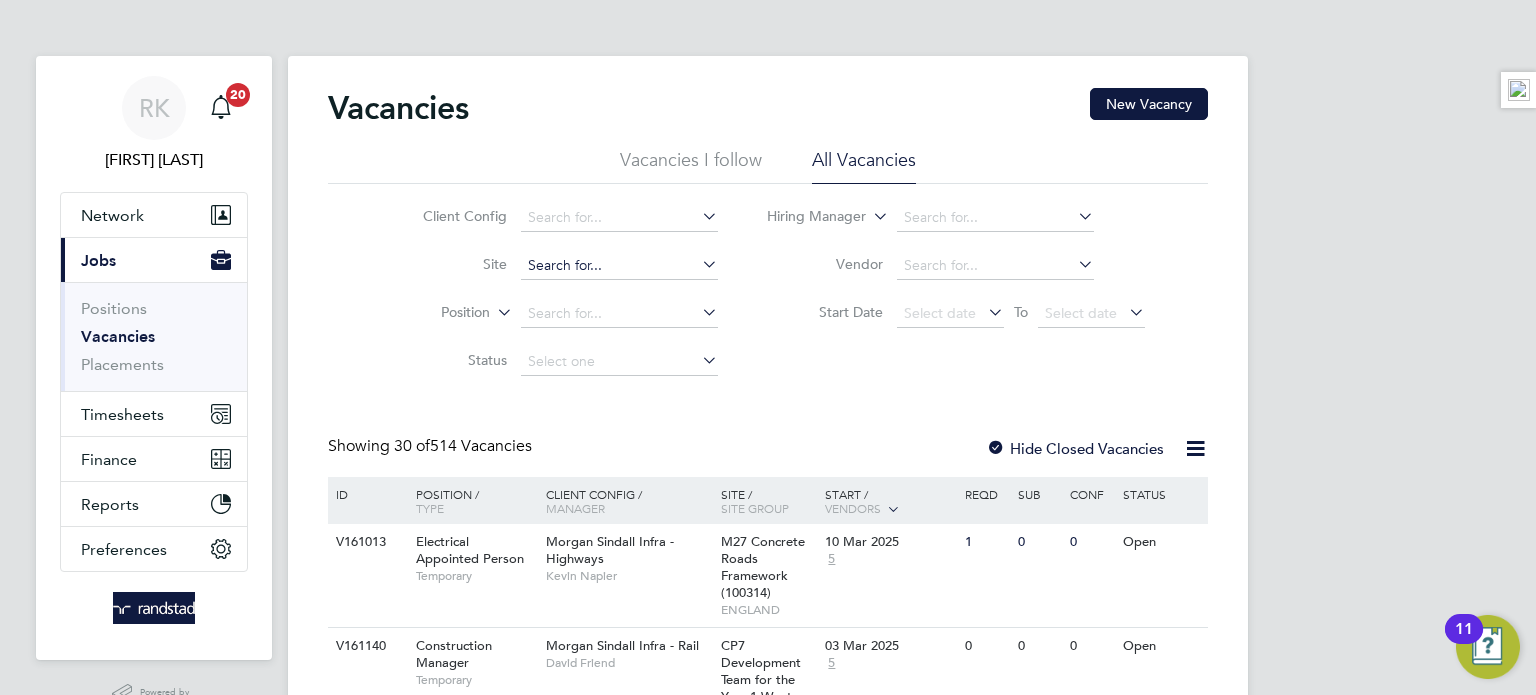 click 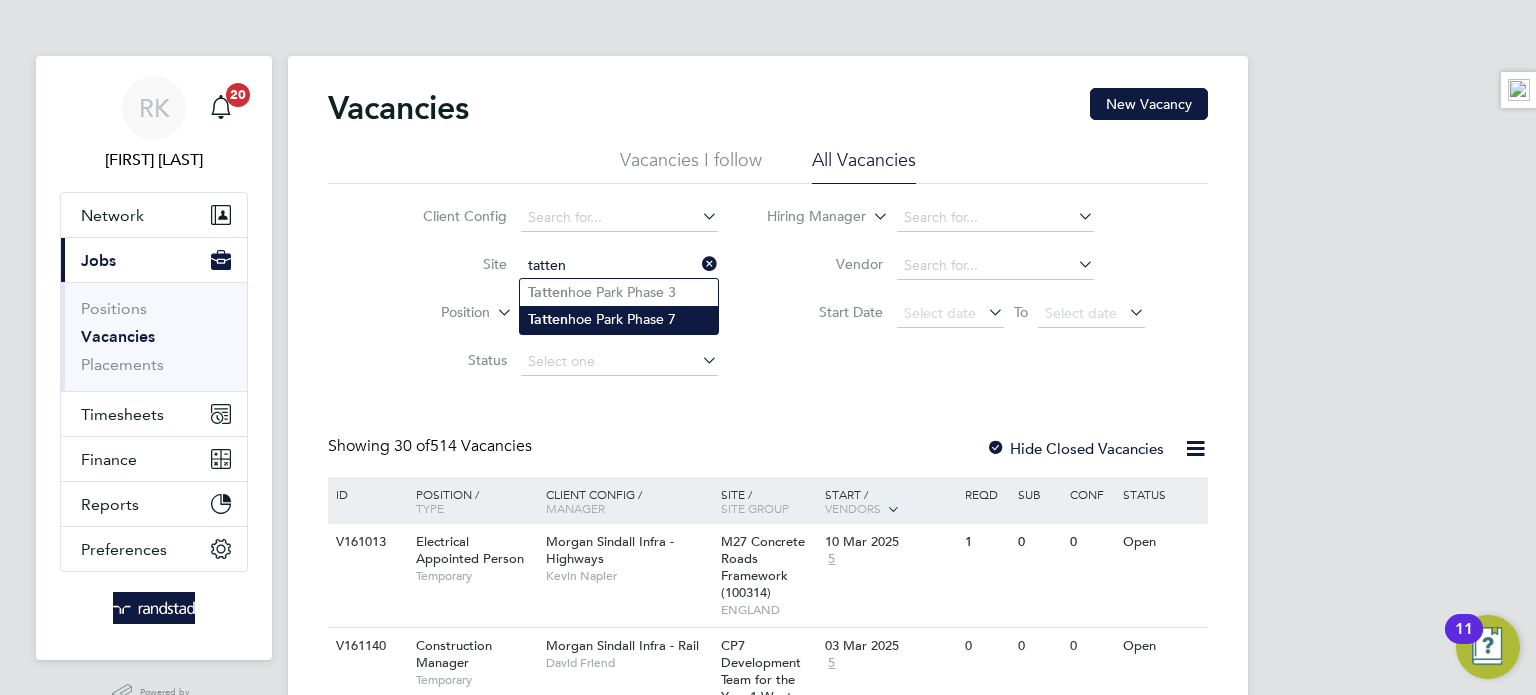 type on "Tattenhoe Park Phase 7" 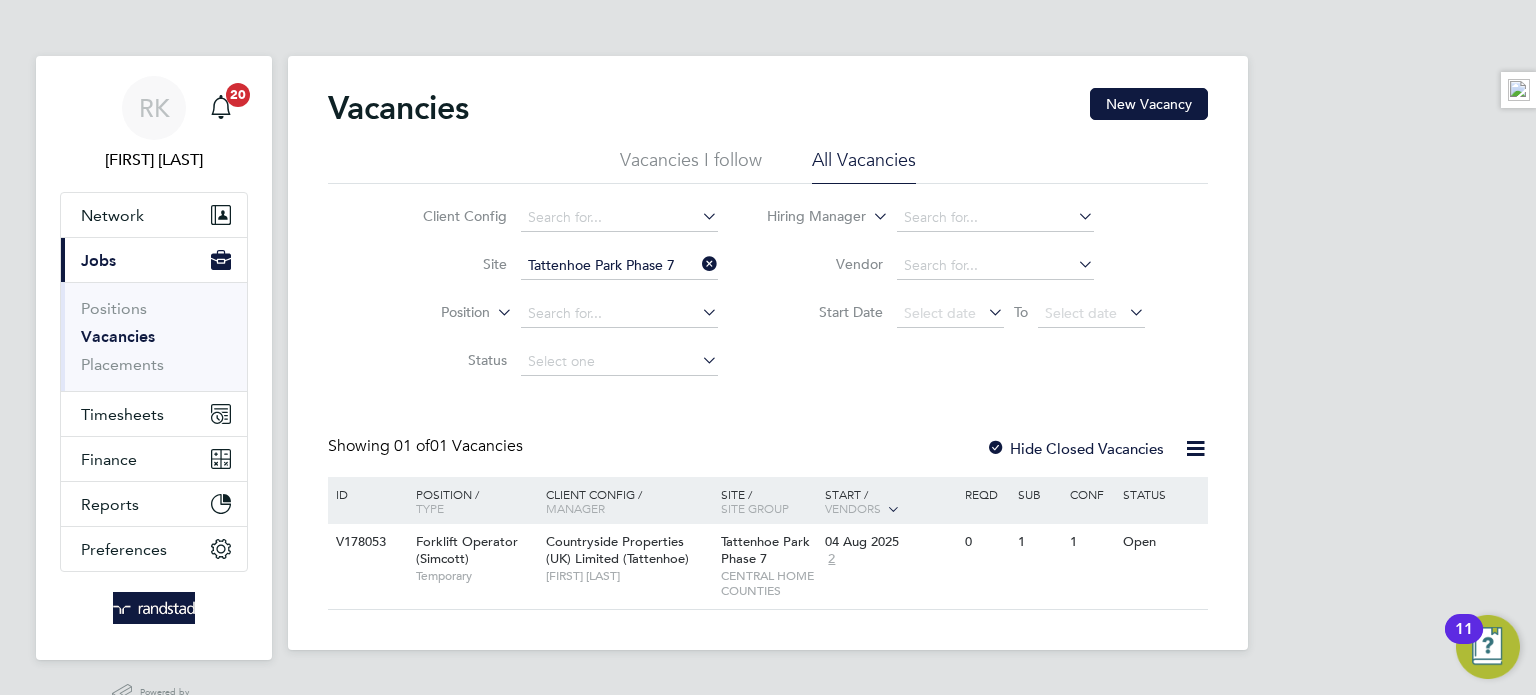 click 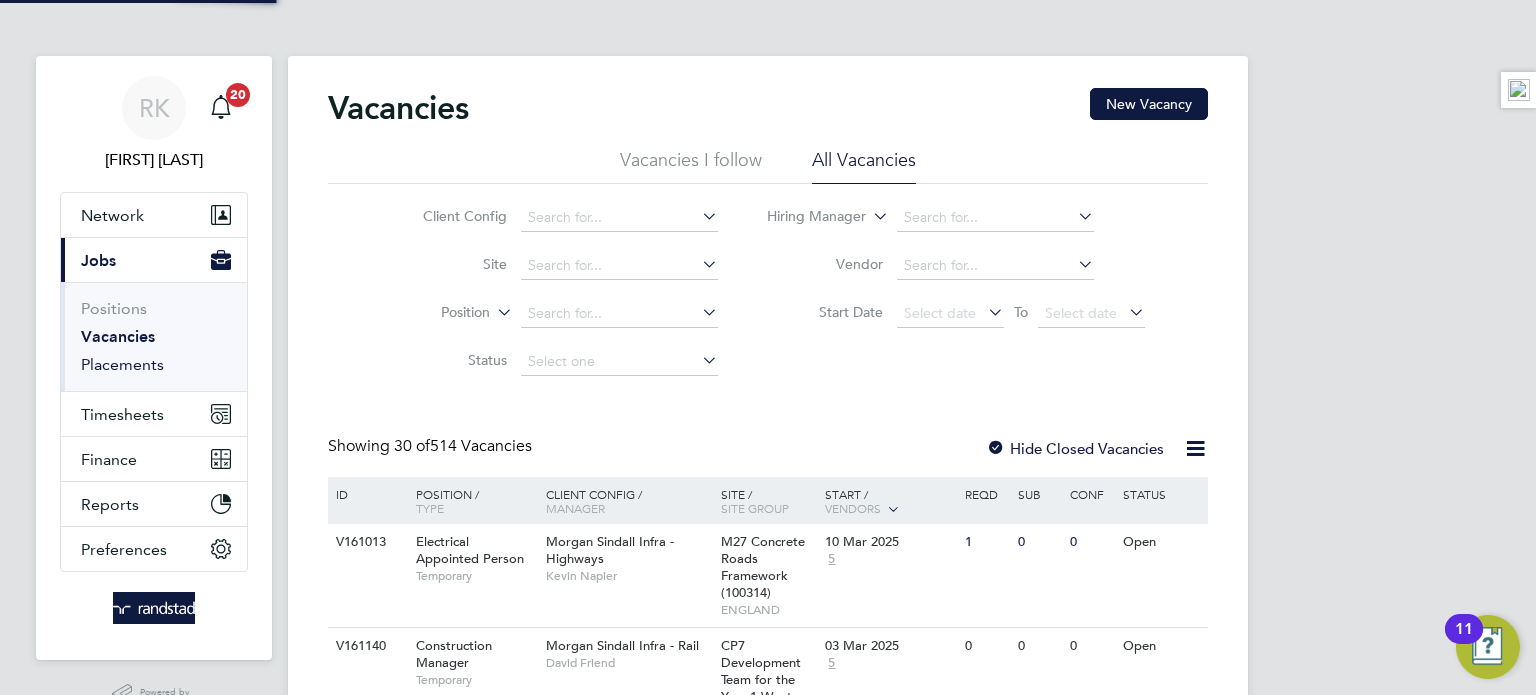 click on "Placements" at bounding box center [122, 364] 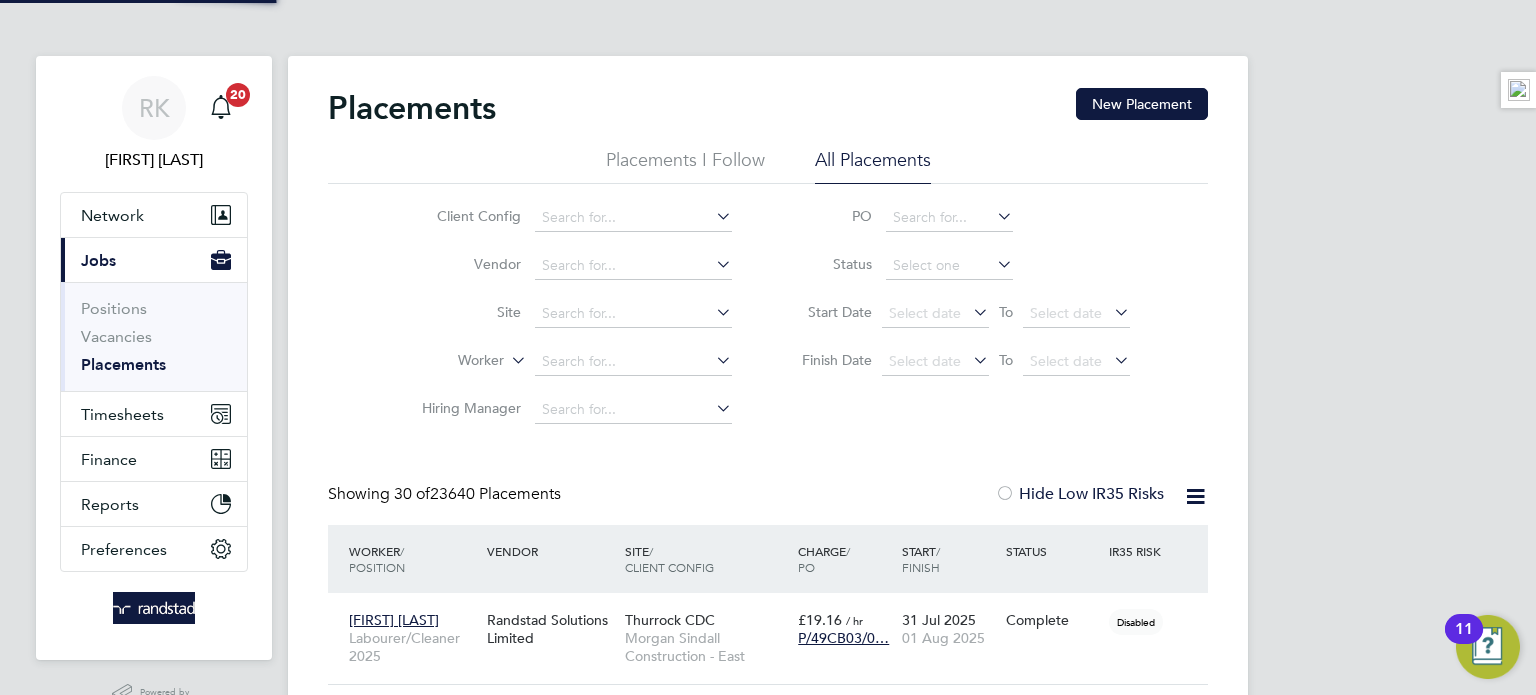click 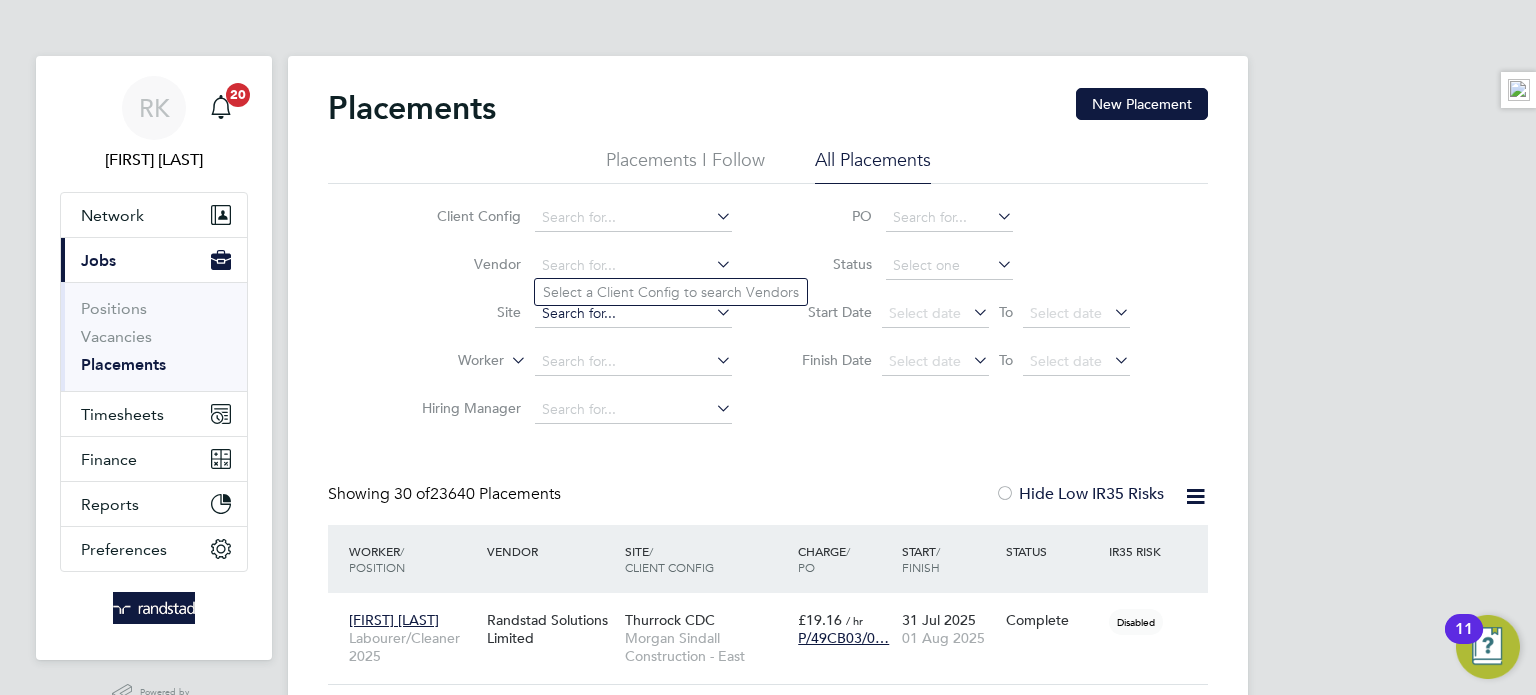 click 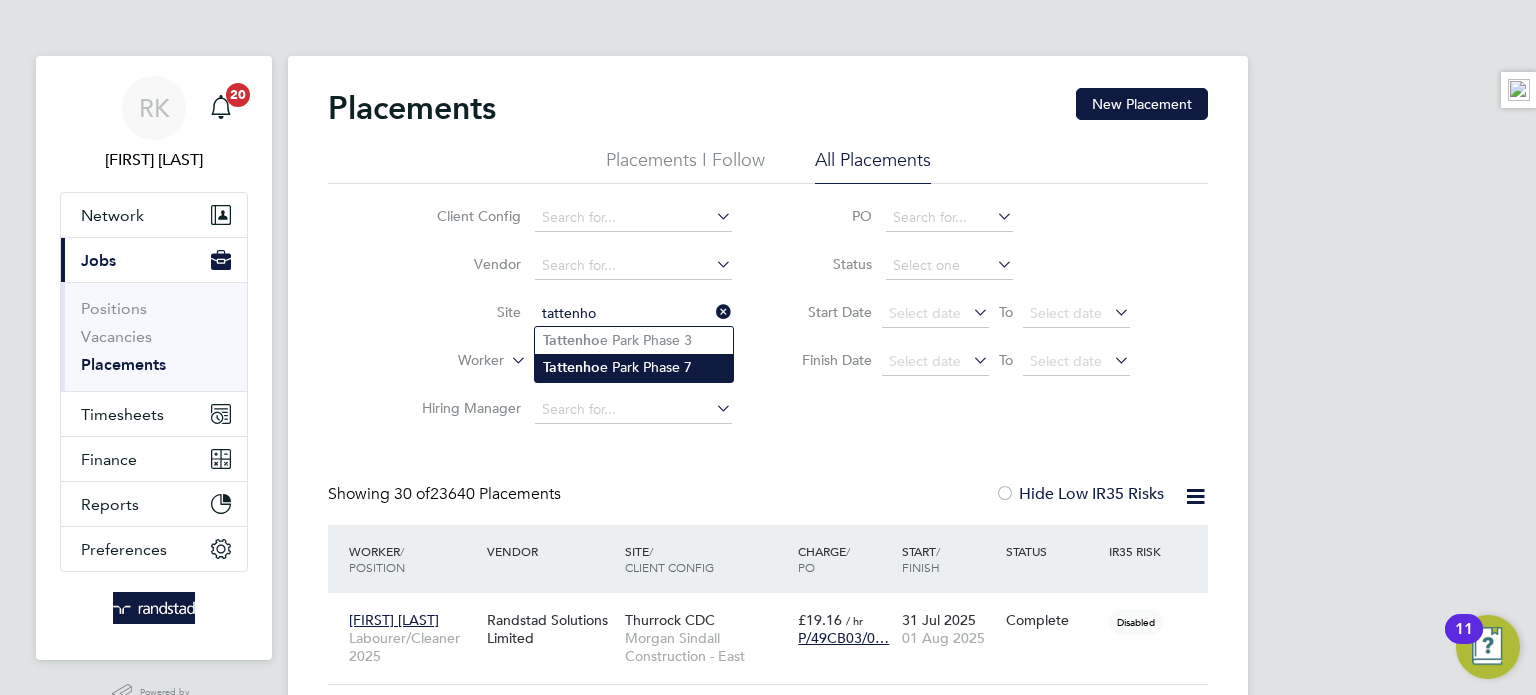 type on "tattenho" 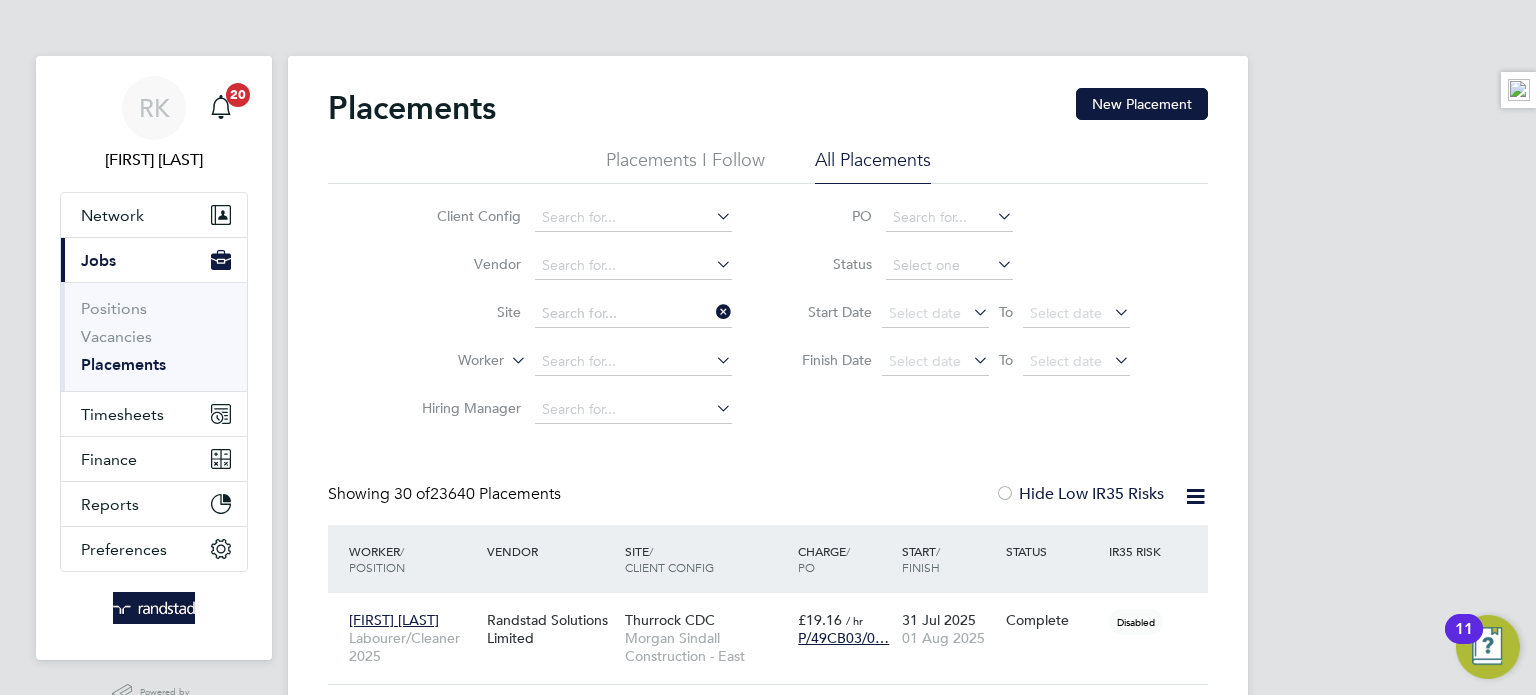 click on "Natalia Olujobi Labourer/Cleaner 2025 Randstad Solutions Limited Thurrock CDC Morgan Sindall Construction - East £19.16   / hr P/49CB03/0… 31 Jul 2025 01 Aug 2025 Complete Disabled Dahniel Ahmed General Labourer (Zone 3) Randstad Solutions Limited Cotterstock Meadows,… Countryside Properties UK Ltd £18.88   / hr OUNDL 29 Jul 2025 21 Sep 2025 In Progress Low Ion Alexandru Gate Person (Zone 3) Randstad Solutions Limited Milestone Park, Burwell Countryside Properties UK Ltd £19.45   / hr BURWE 28 Jul 2025 28 Jan 2026 In Progress Low Gary Lewis General Labourer (Zone 3) Randstad Solutions Limited £18.88" 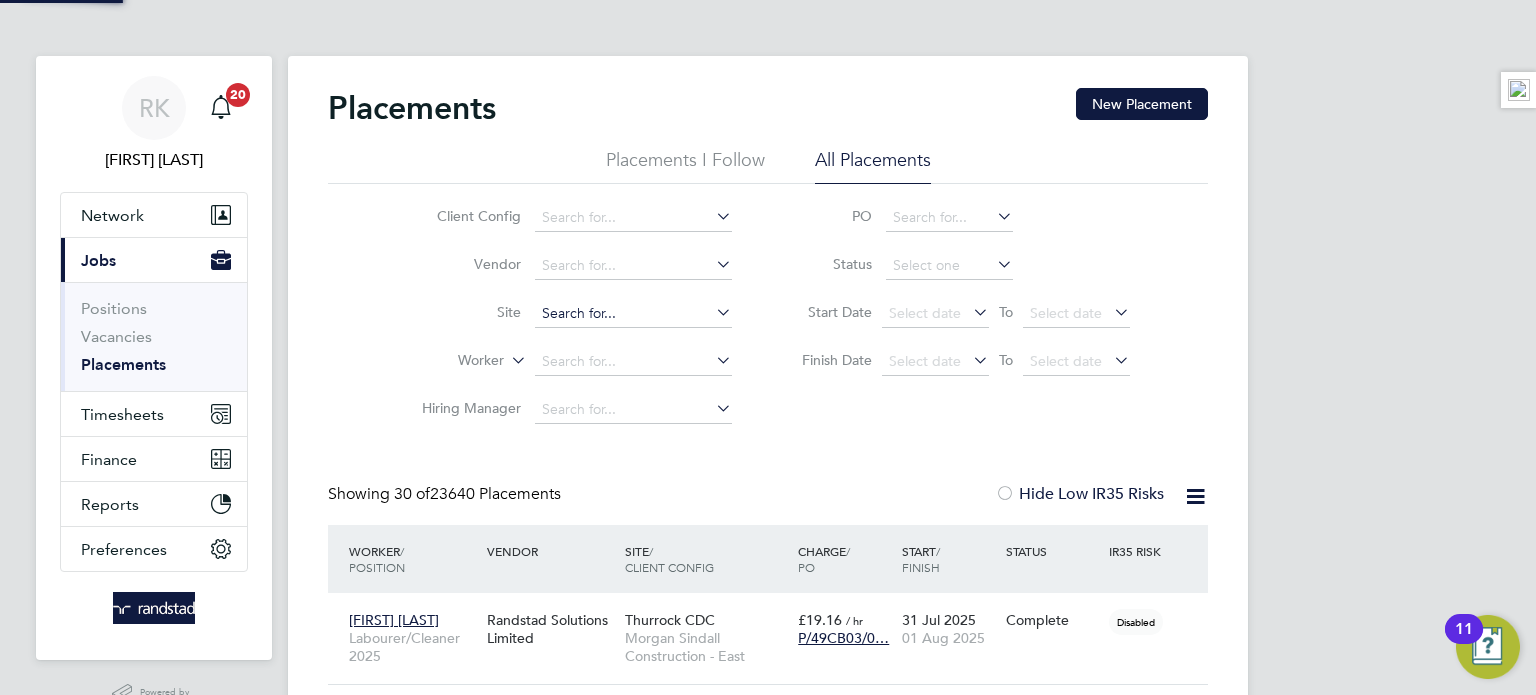 click 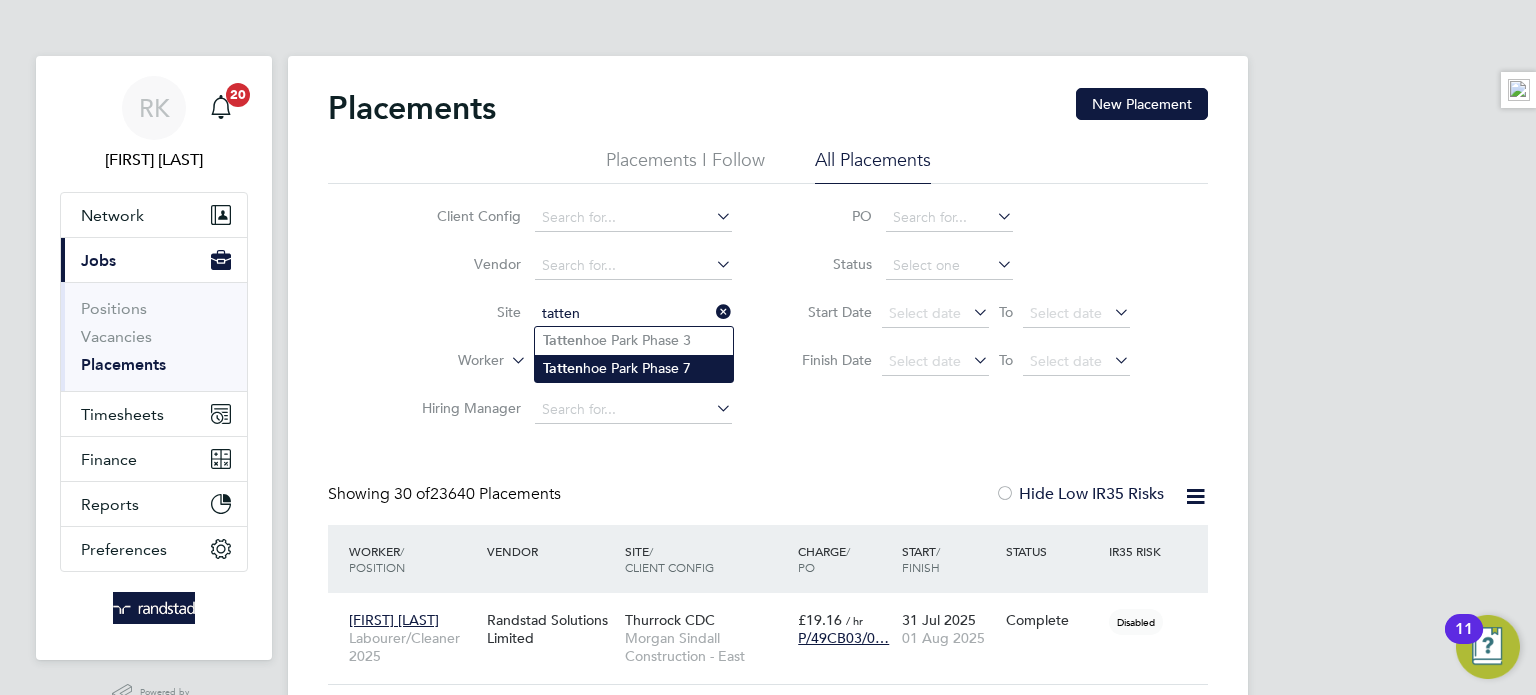 click on "Tatten hoe Park Phase 7" 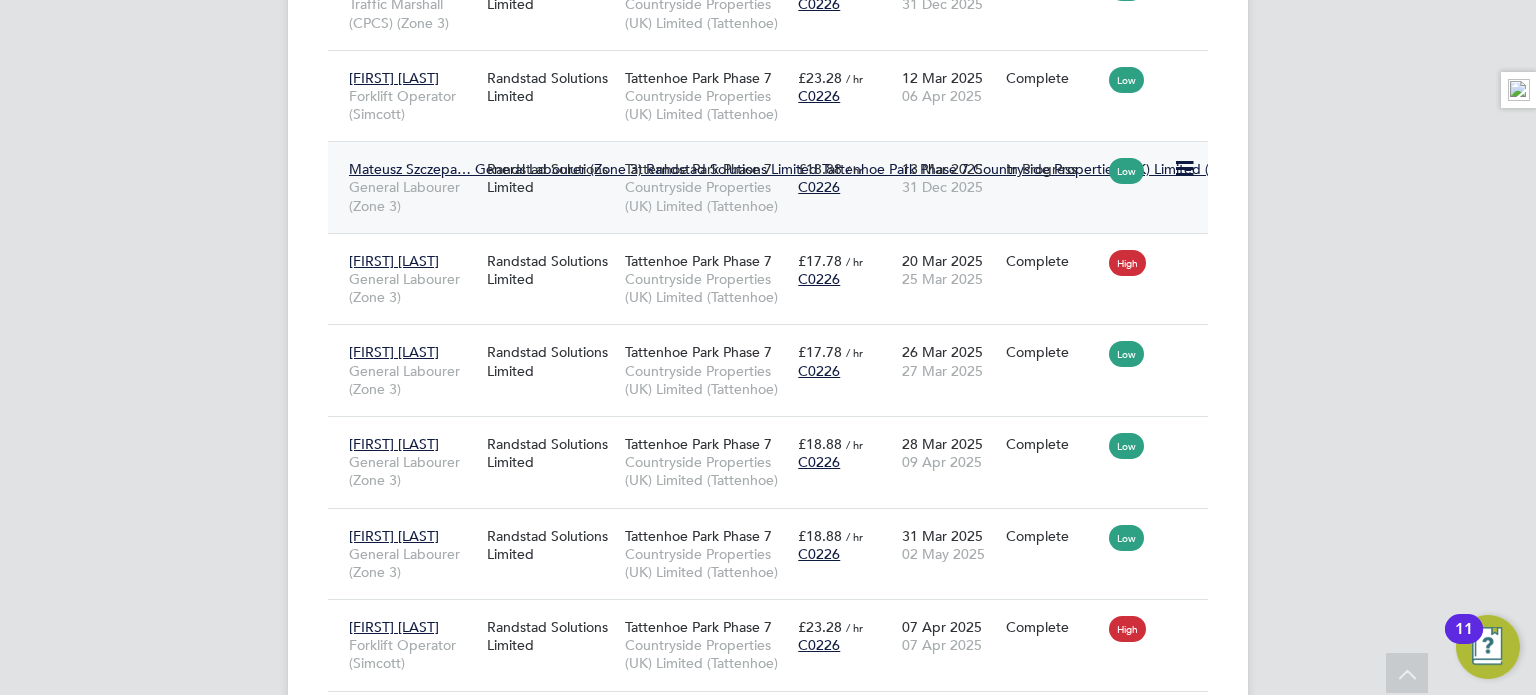 click on "Mateusz Szczepa… General Labourer (Zone 3)" 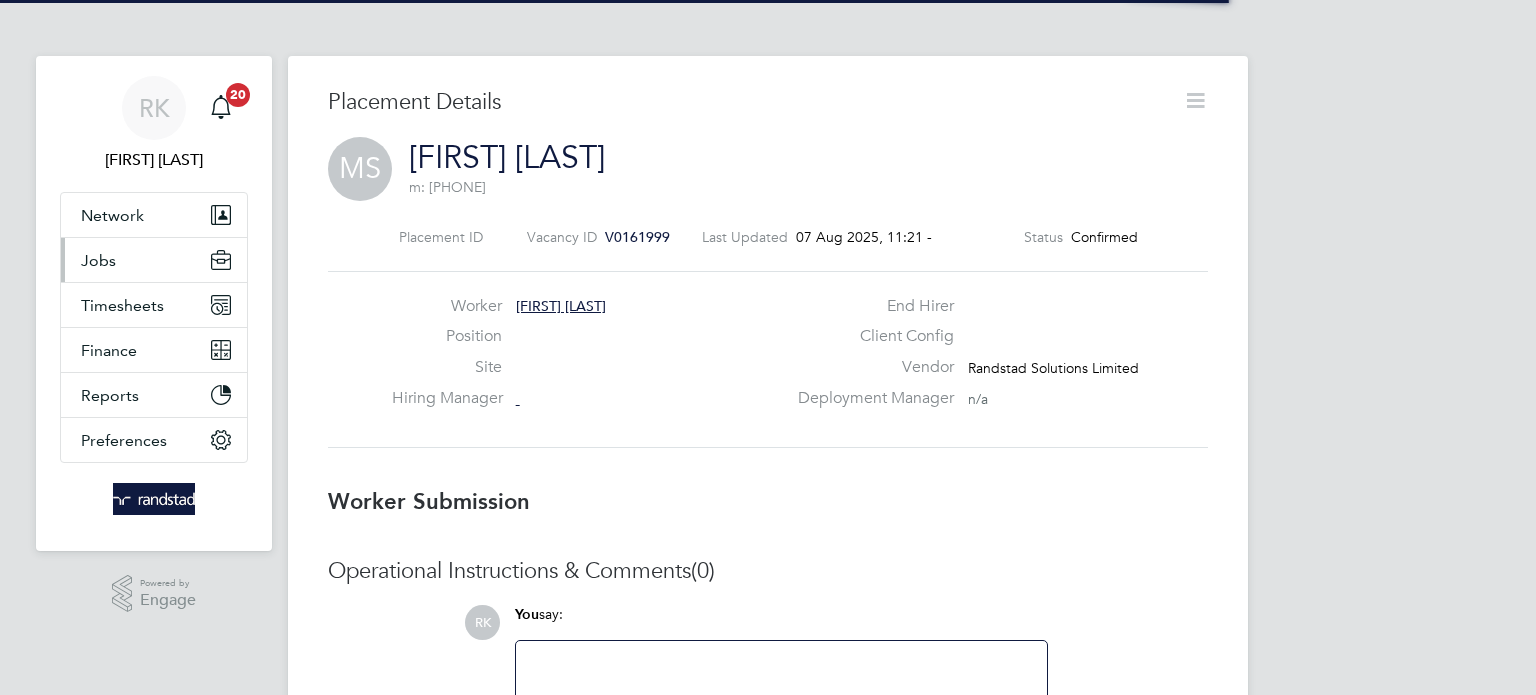 scroll, scrollTop: 0, scrollLeft: 0, axis: both 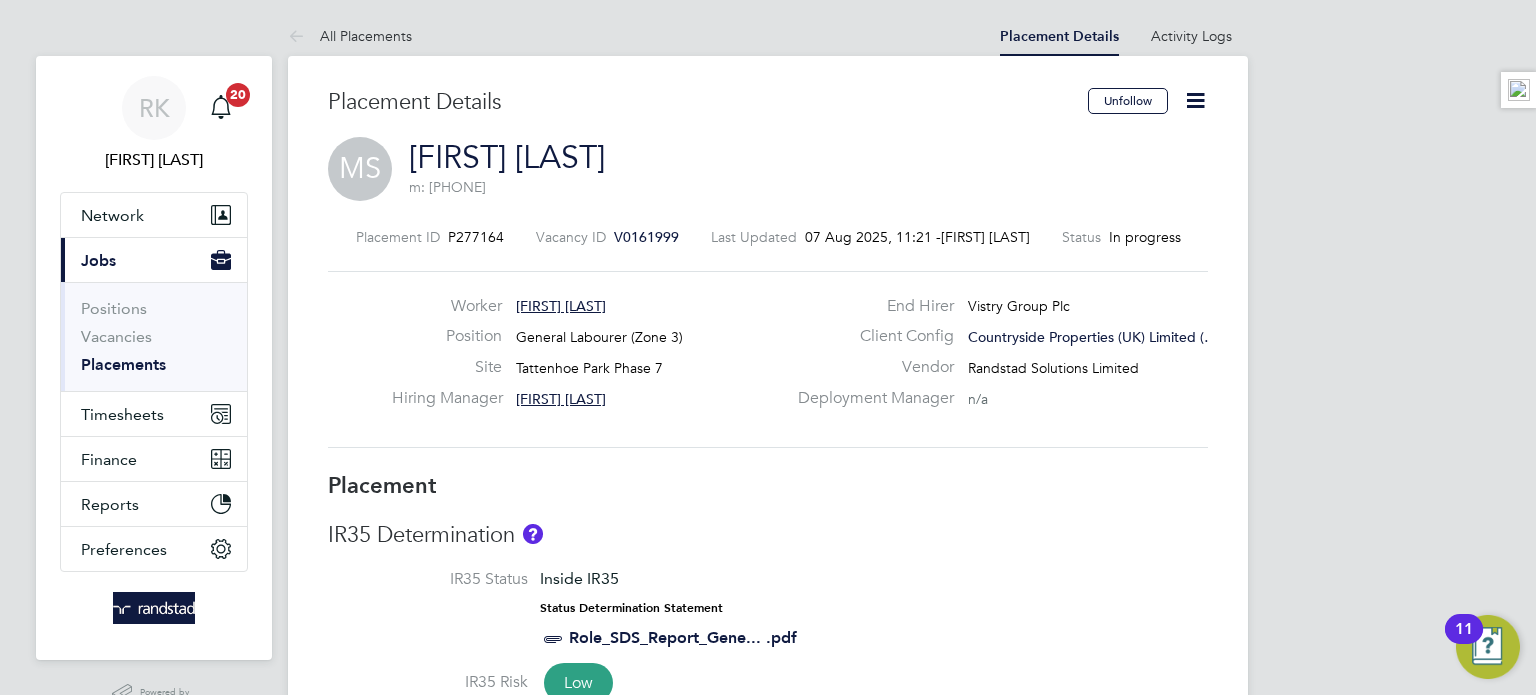 click on "V0161999" 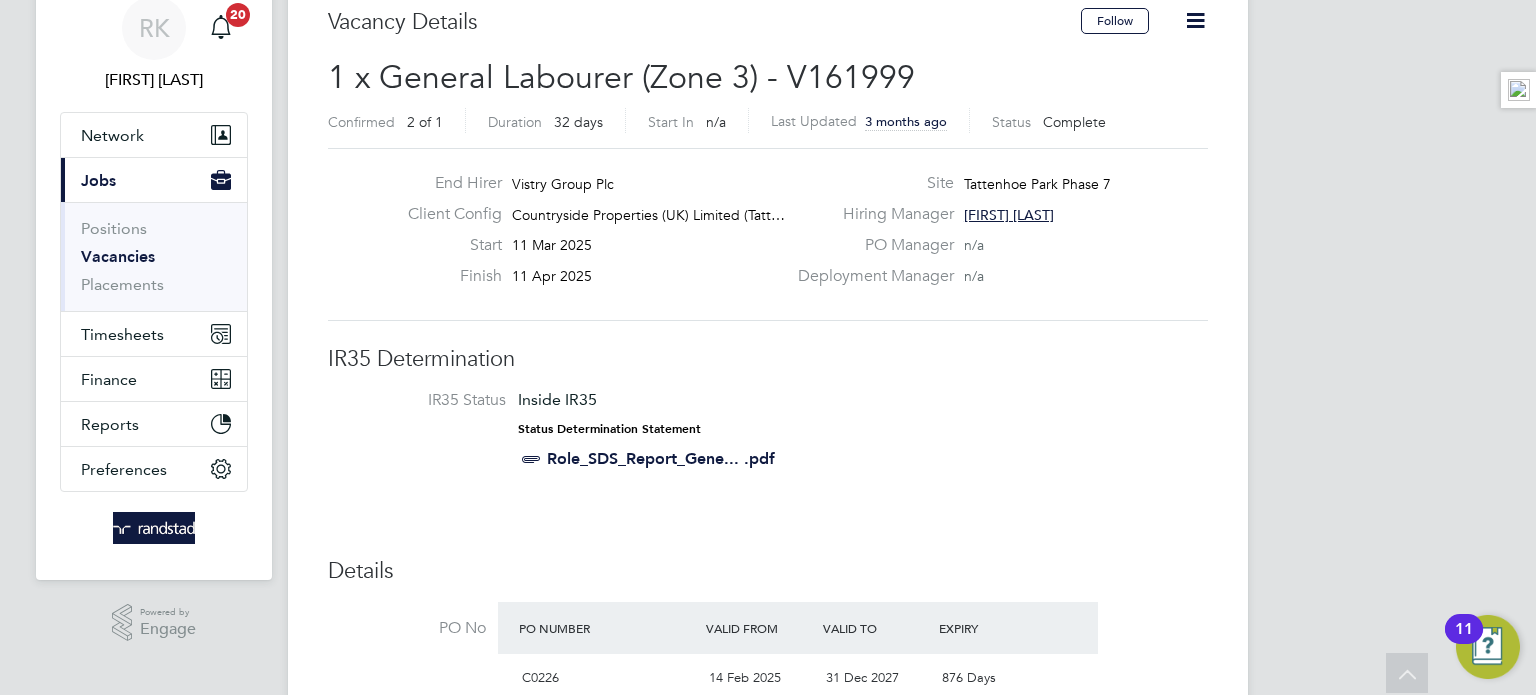 click 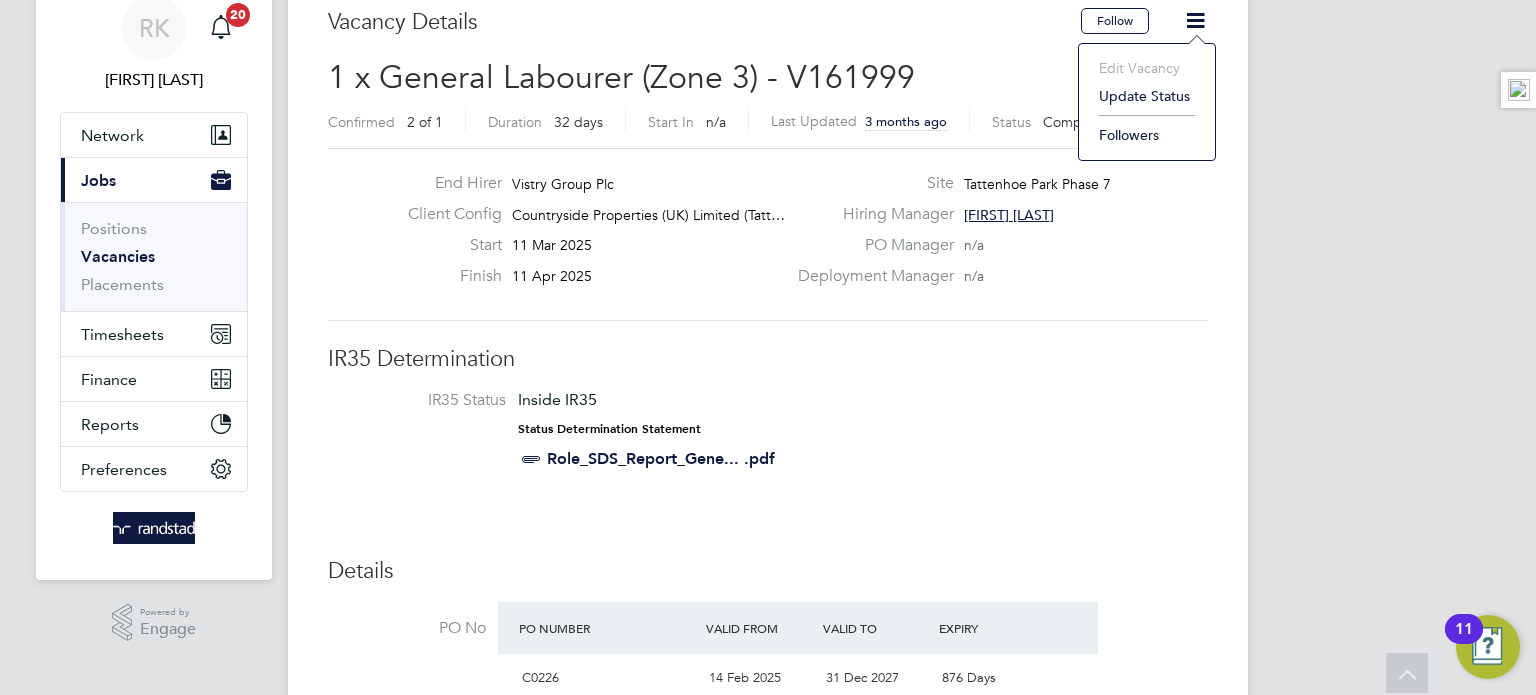 click on "Update Status" 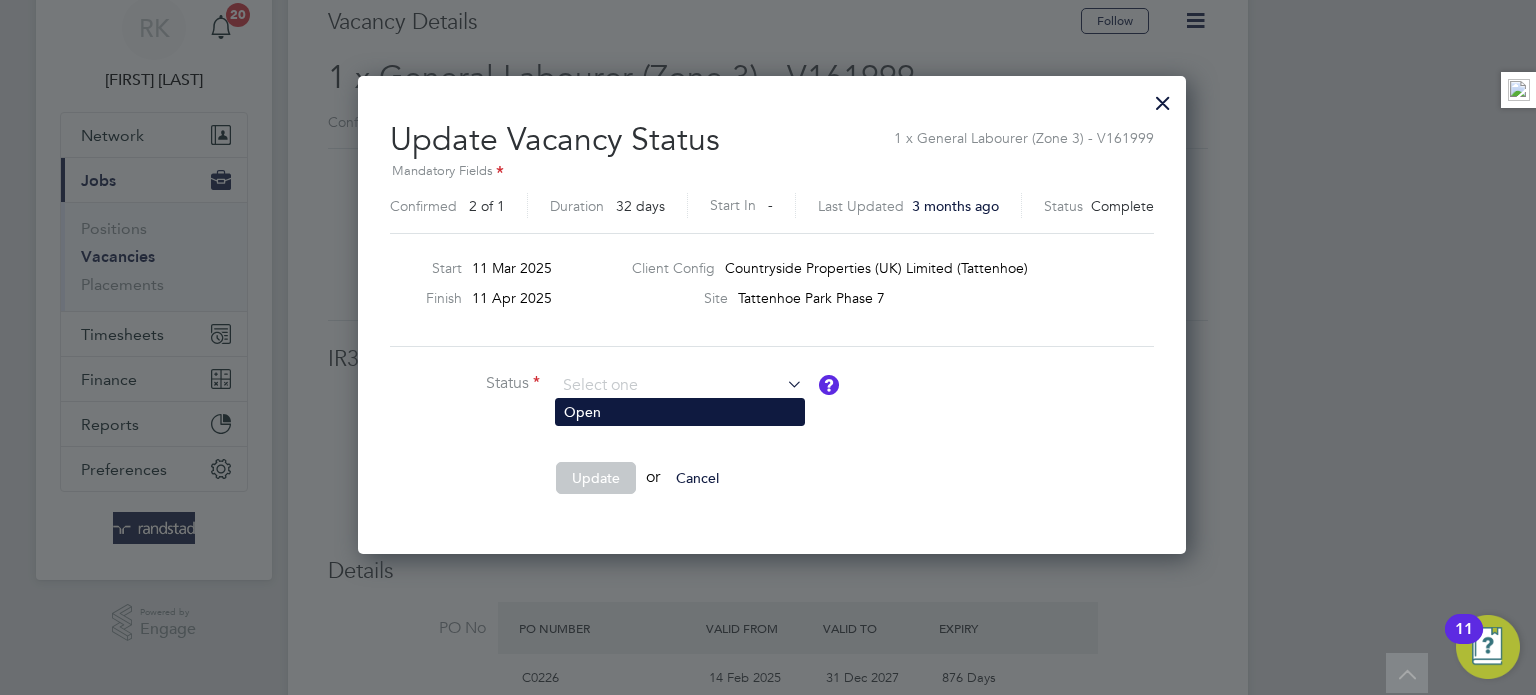 click on "Open" 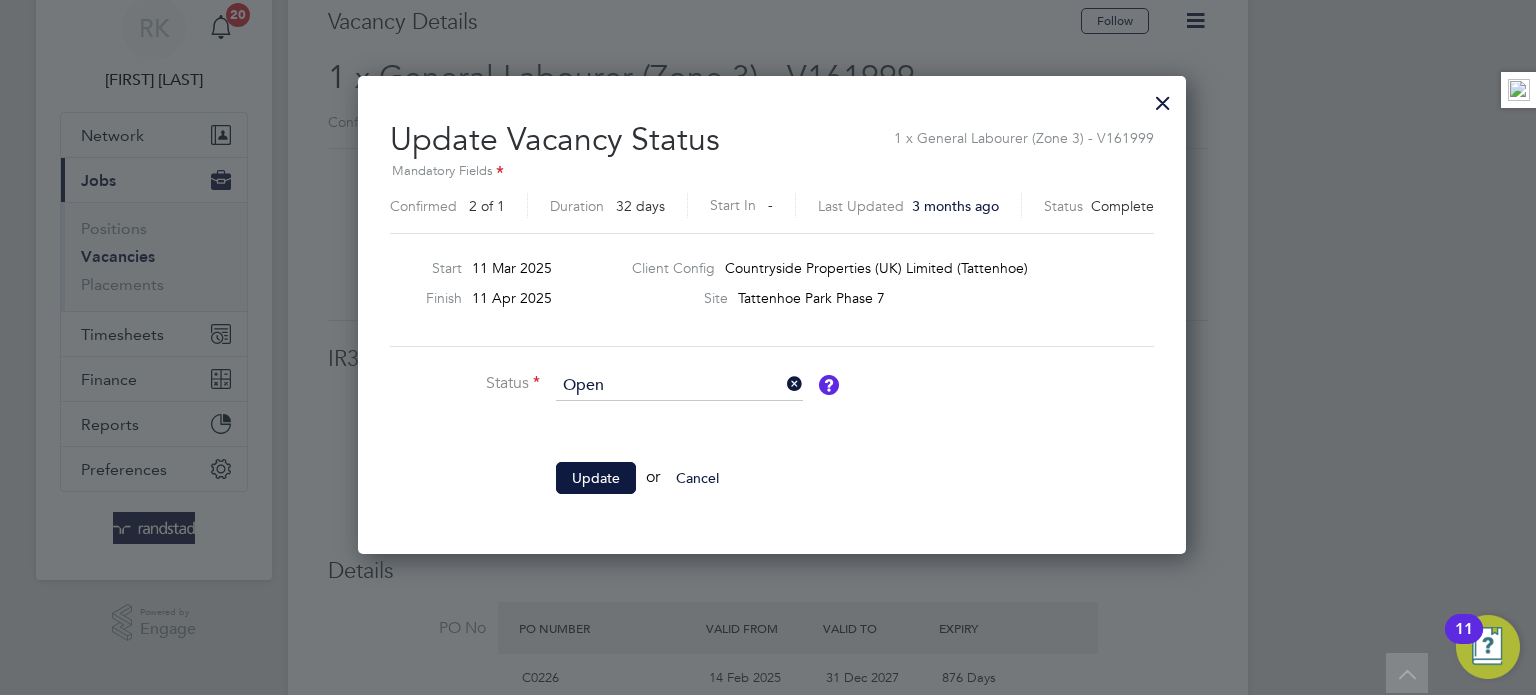 click on "Status   Open Comment     Update  or  Cancel" at bounding box center (690, 442) 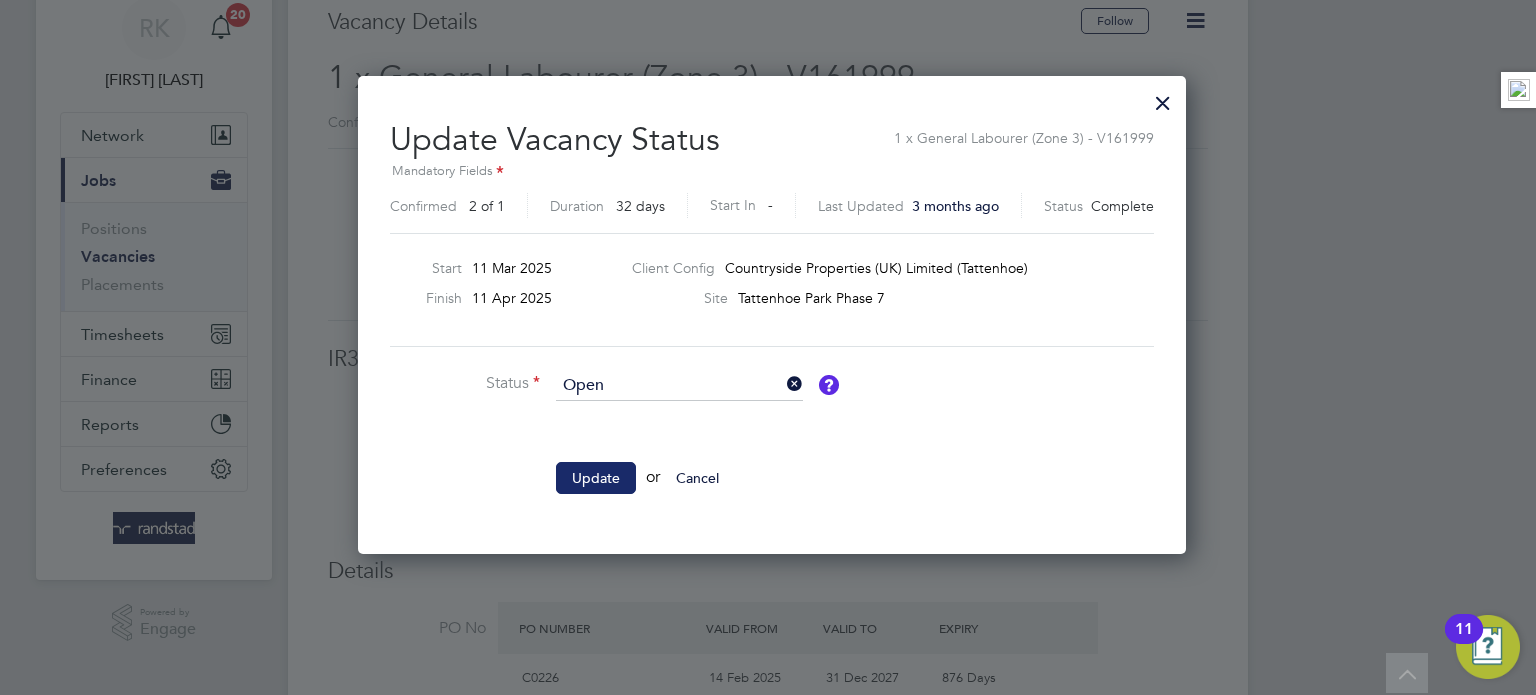 click on "Update" at bounding box center (596, 478) 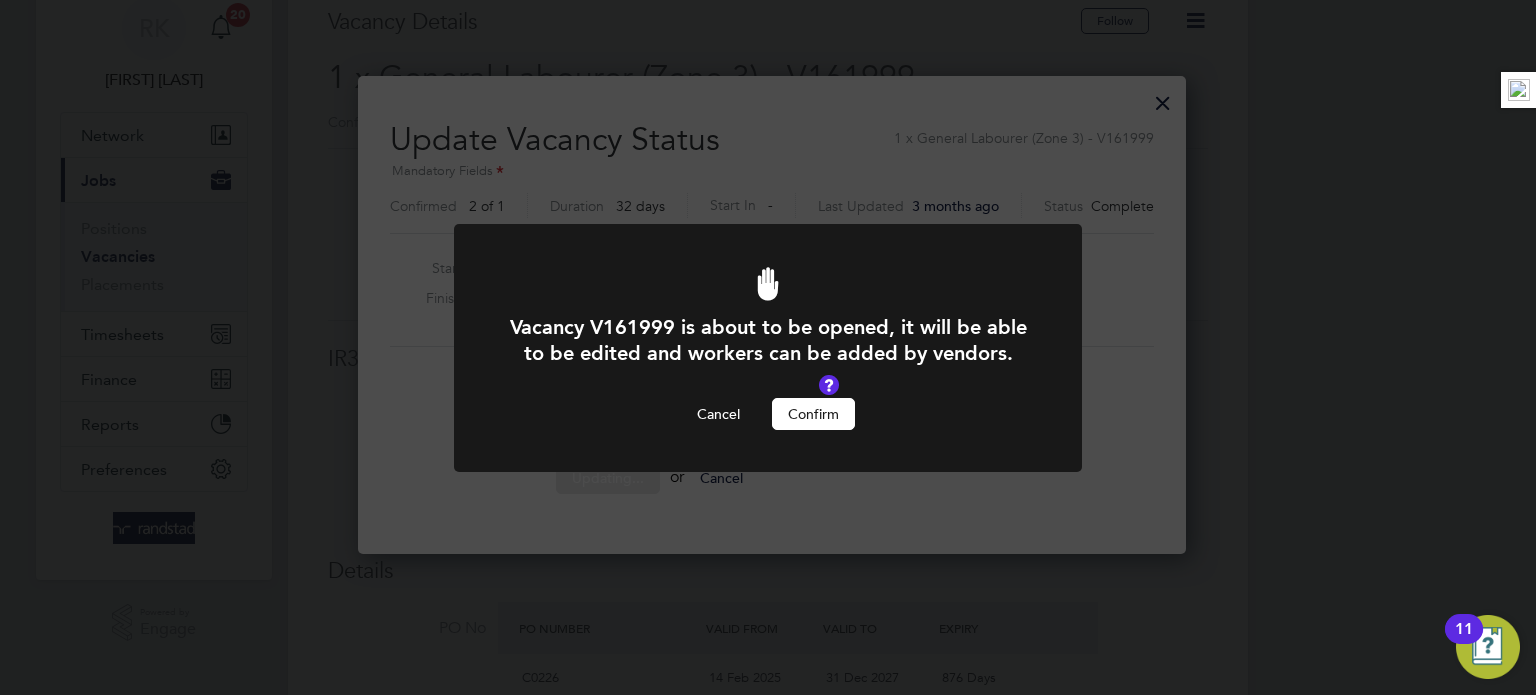 click on "Confirm" at bounding box center [813, 414] 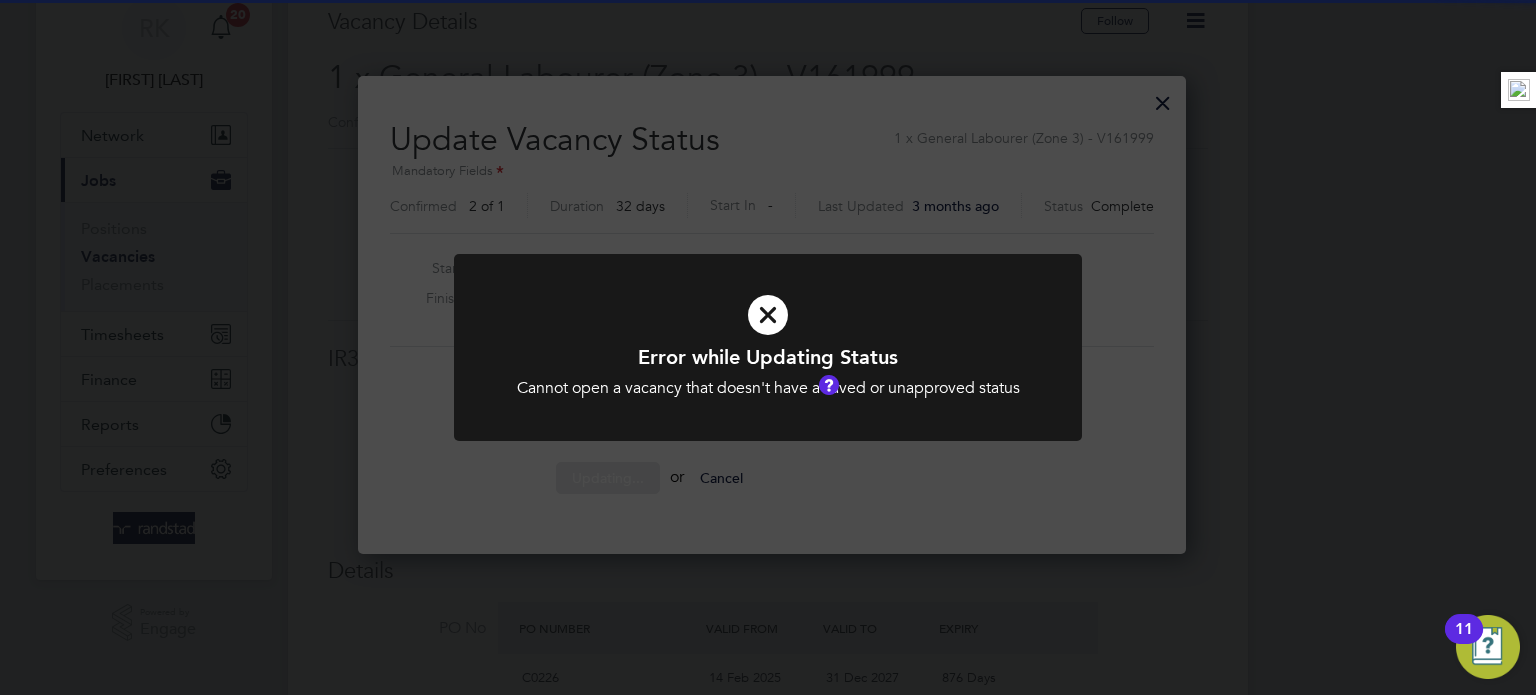 click at bounding box center (768, 347) 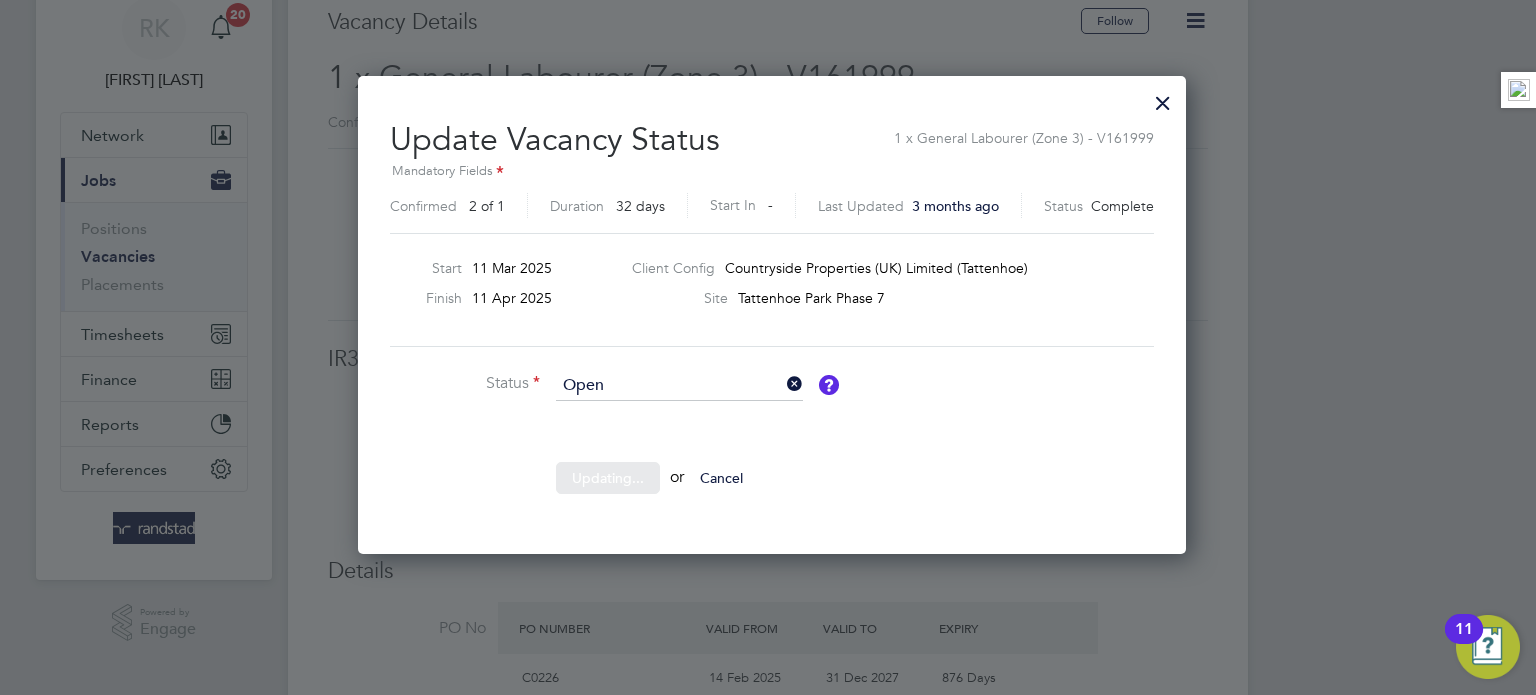 click on "Sorry, we are having problems connecting to our services." 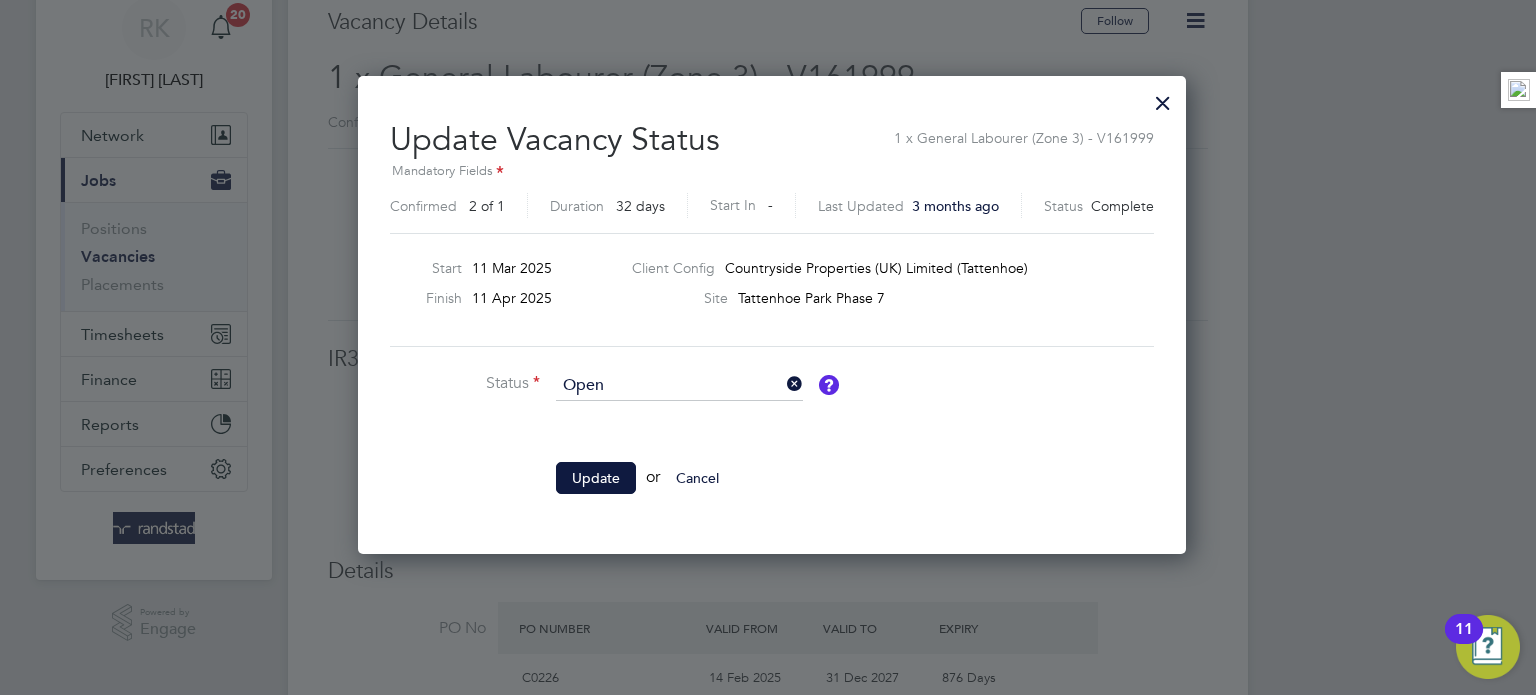 click at bounding box center [1163, 98] 